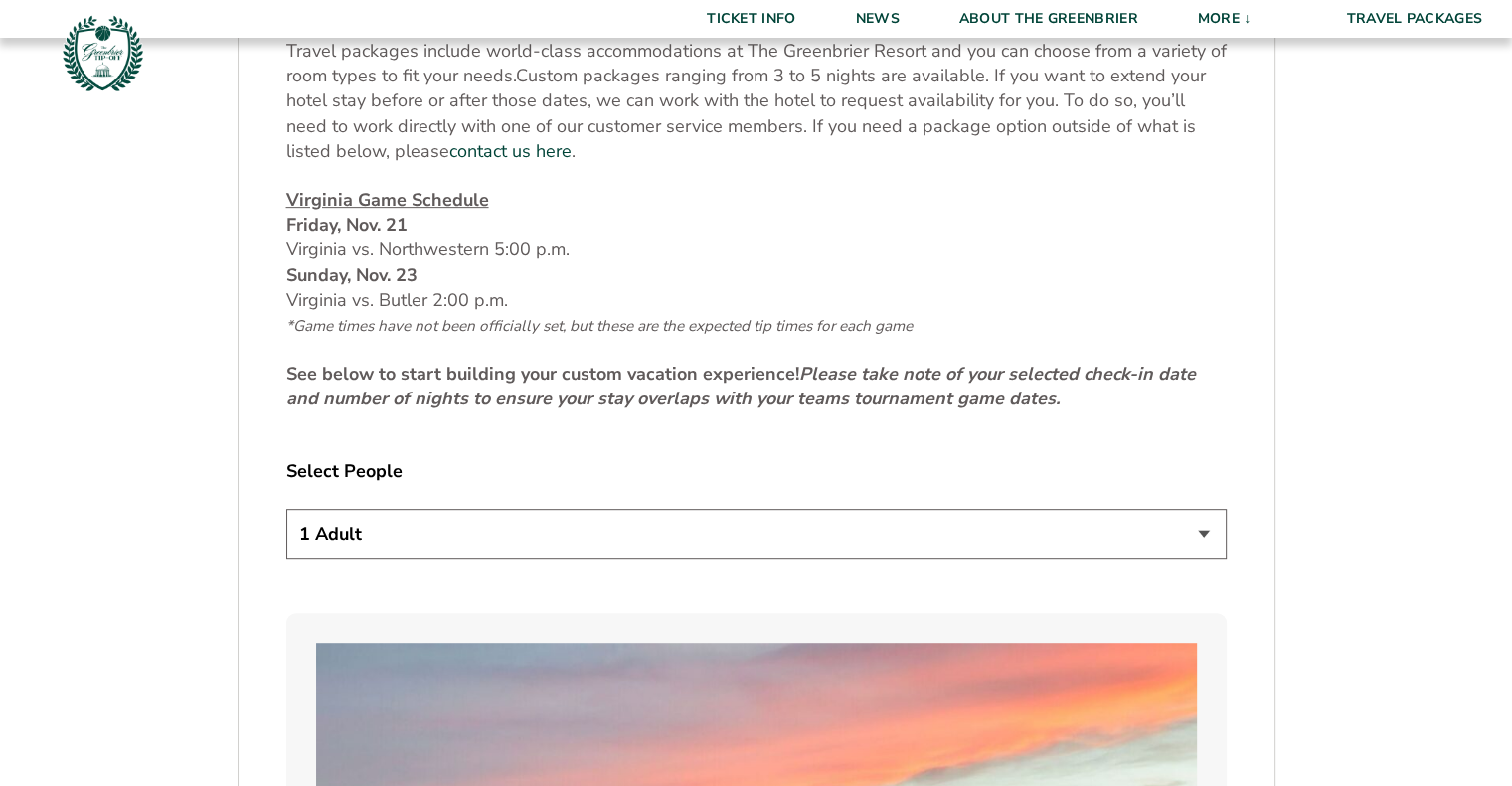 scroll, scrollTop: 994, scrollLeft: 0, axis: vertical 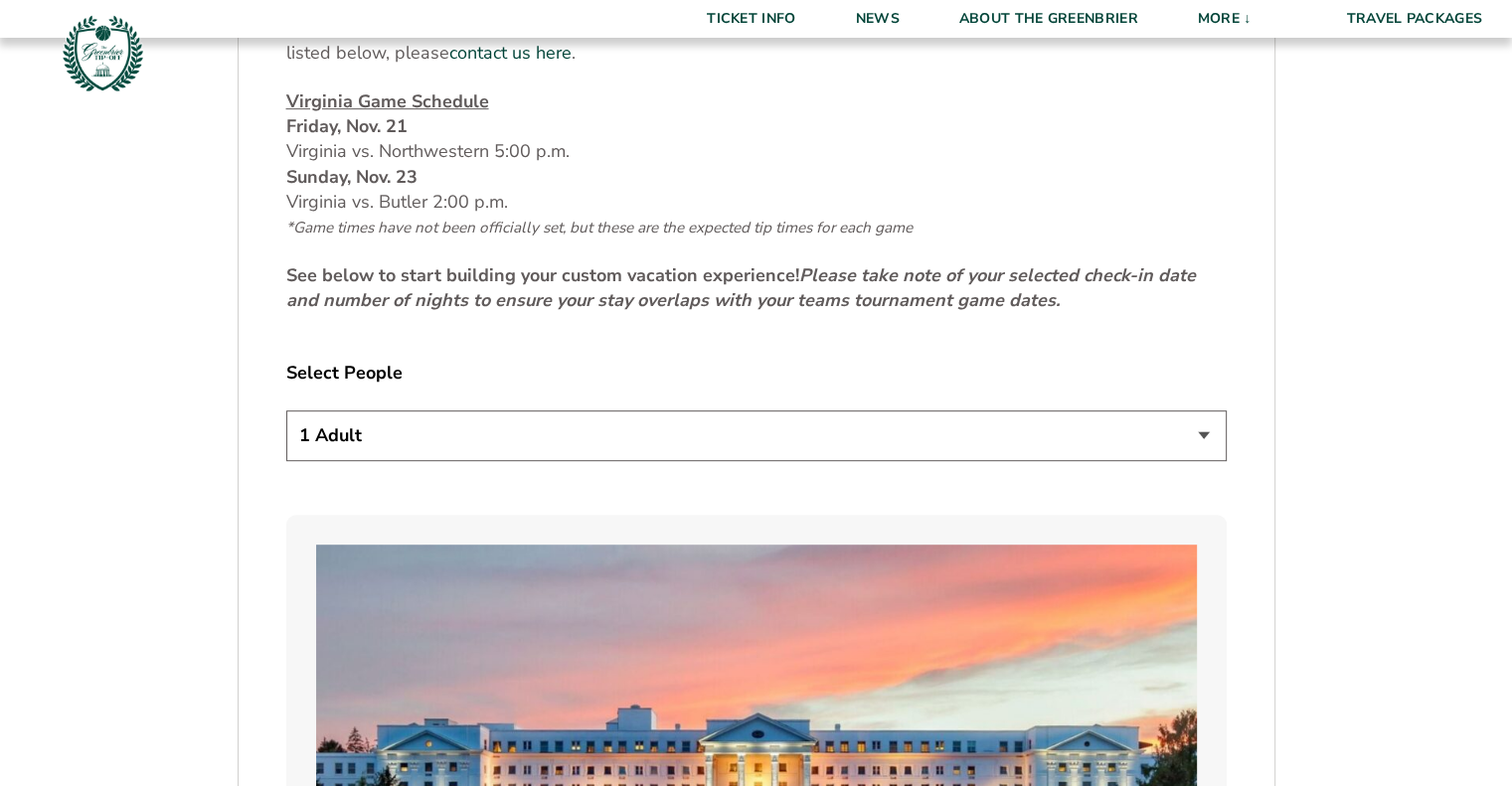 click on "1 Adult
2 Adults
3 Adults
4 Adults
2 Adults + 1 Child
2 Adults + 2 Children
2 Adults + 3 Children" at bounding box center [756, 435] 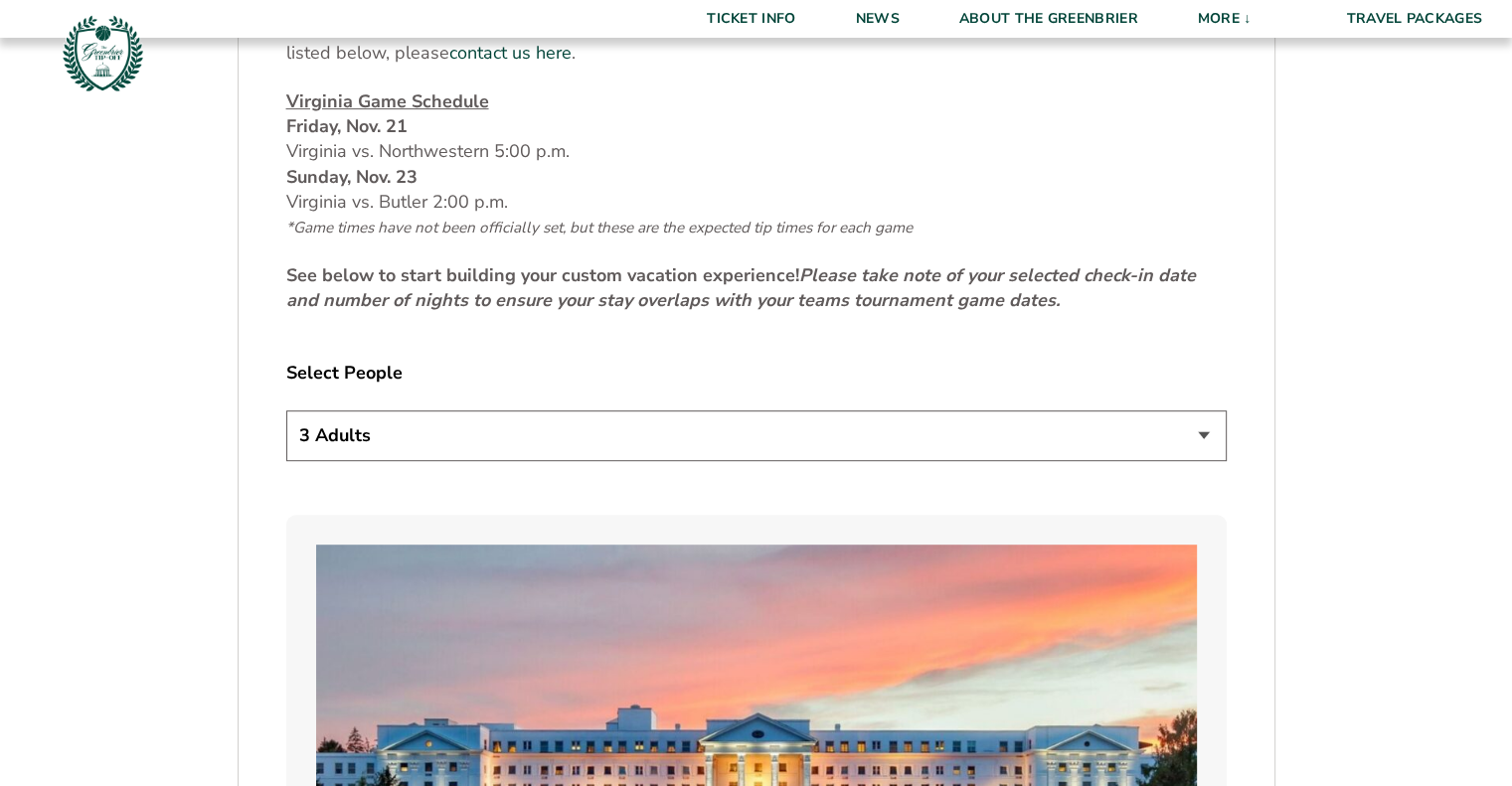 click on "1 Adult
2 Adults
3 Adults
4 Adults
2 Adults + 1 Child
2 Adults + 2 Children
2 Adults + 3 Children" at bounding box center [756, 435] 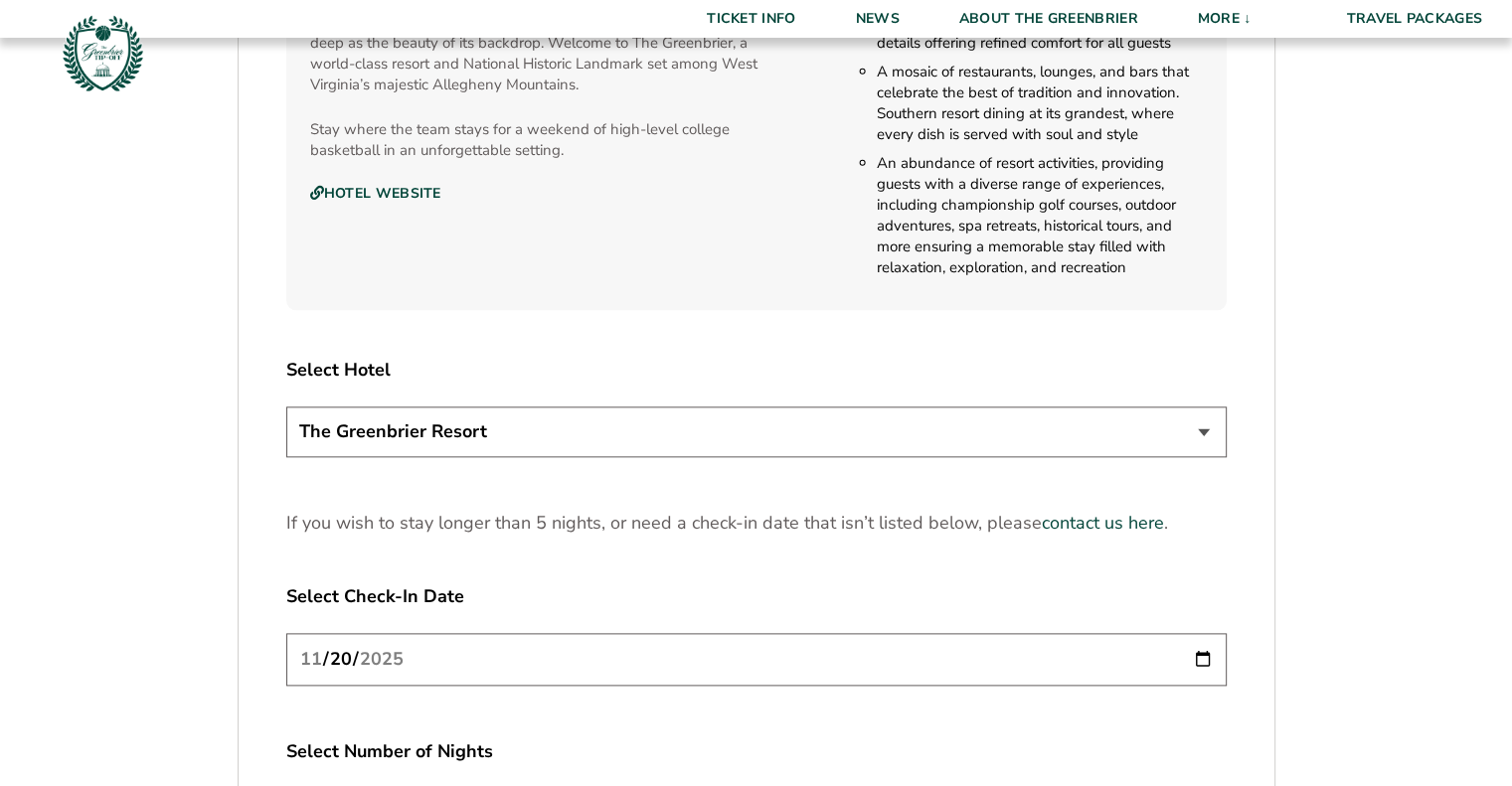 scroll, scrollTop: 2385, scrollLeft: 0, axis: vertical 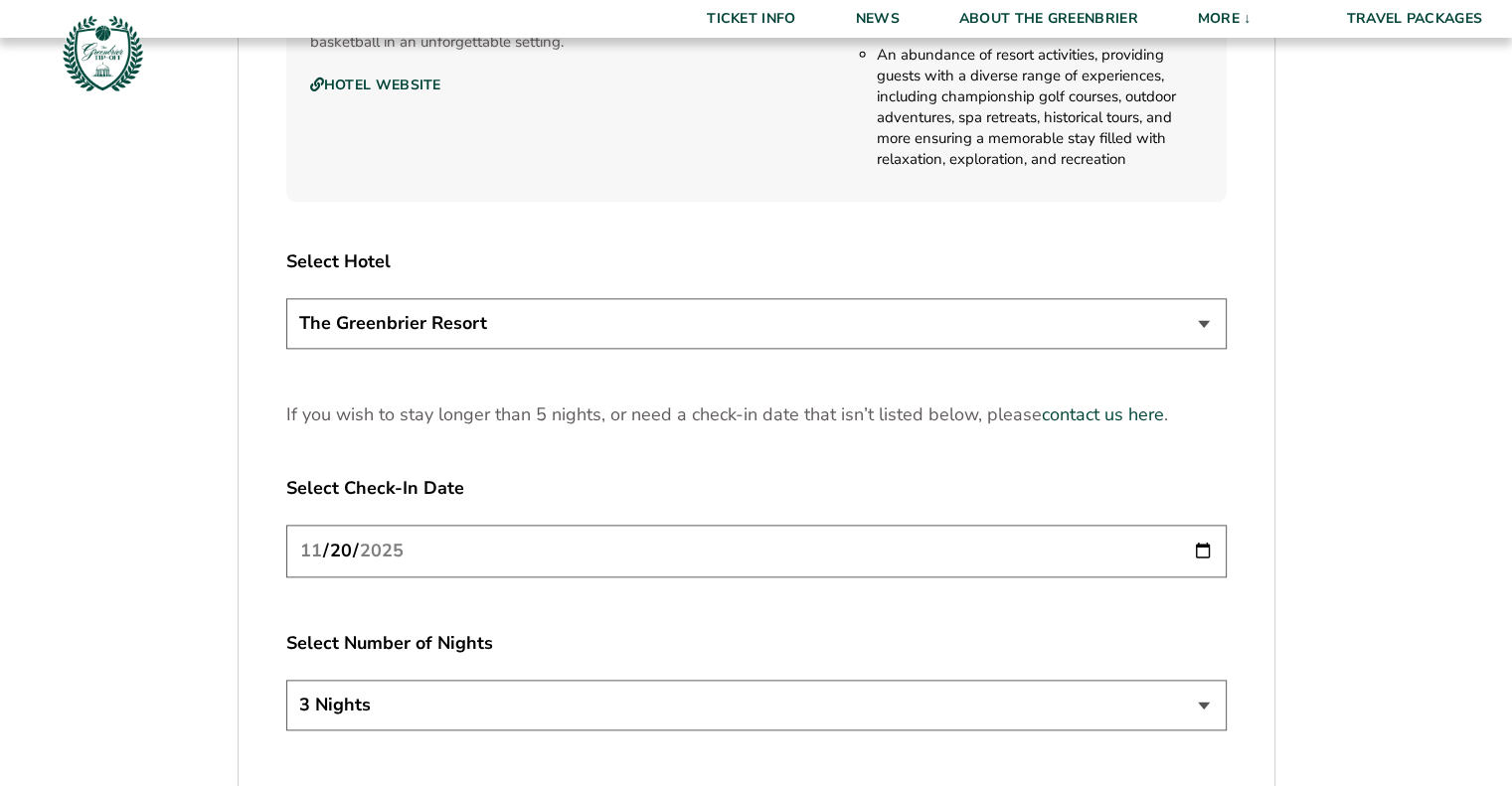 click on "The Greenbrier Resort" at bounding box center (756, 323) 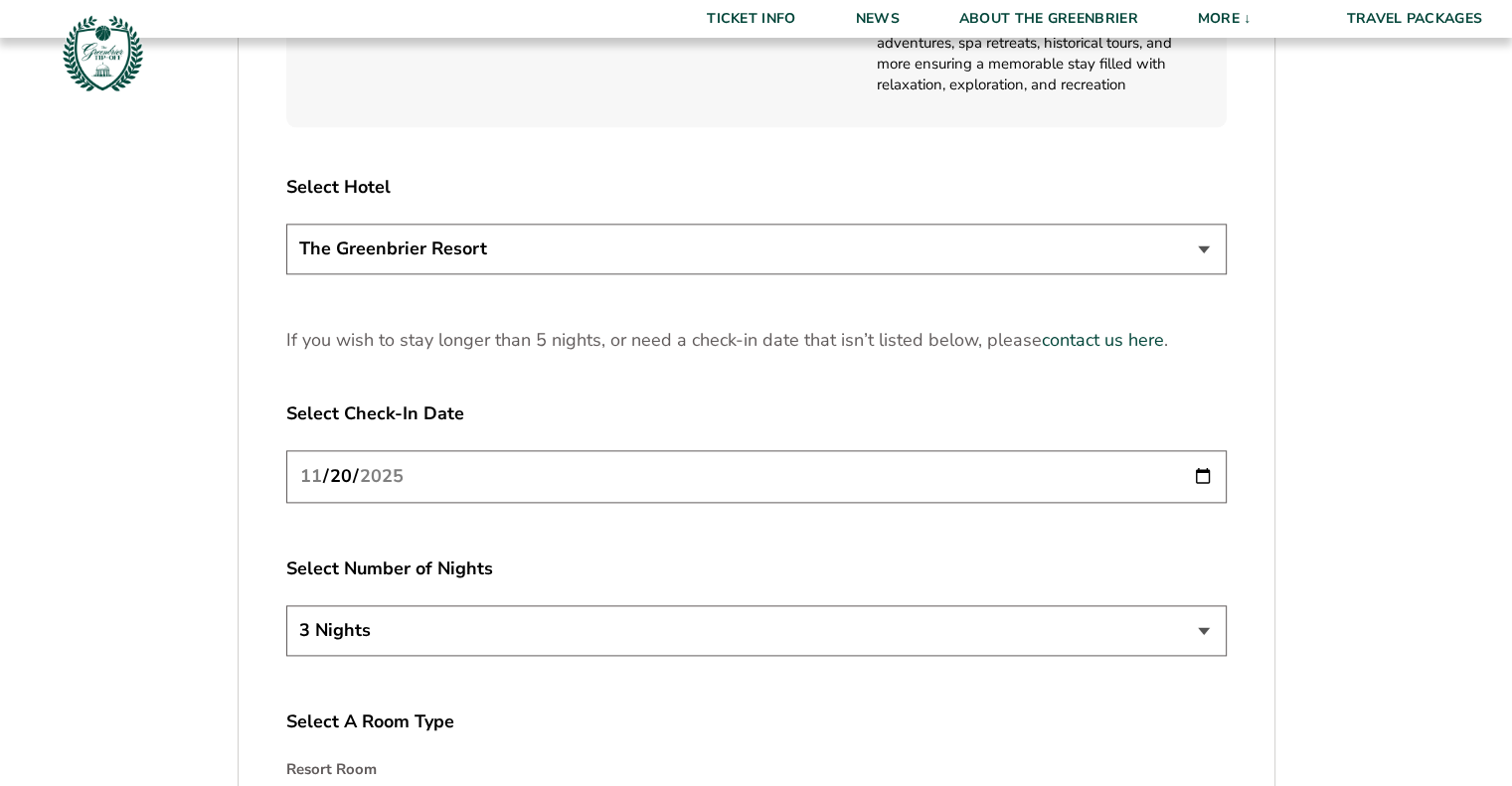scroll, scrollTop: 2484, scrollLeft: 0, axis: vertical 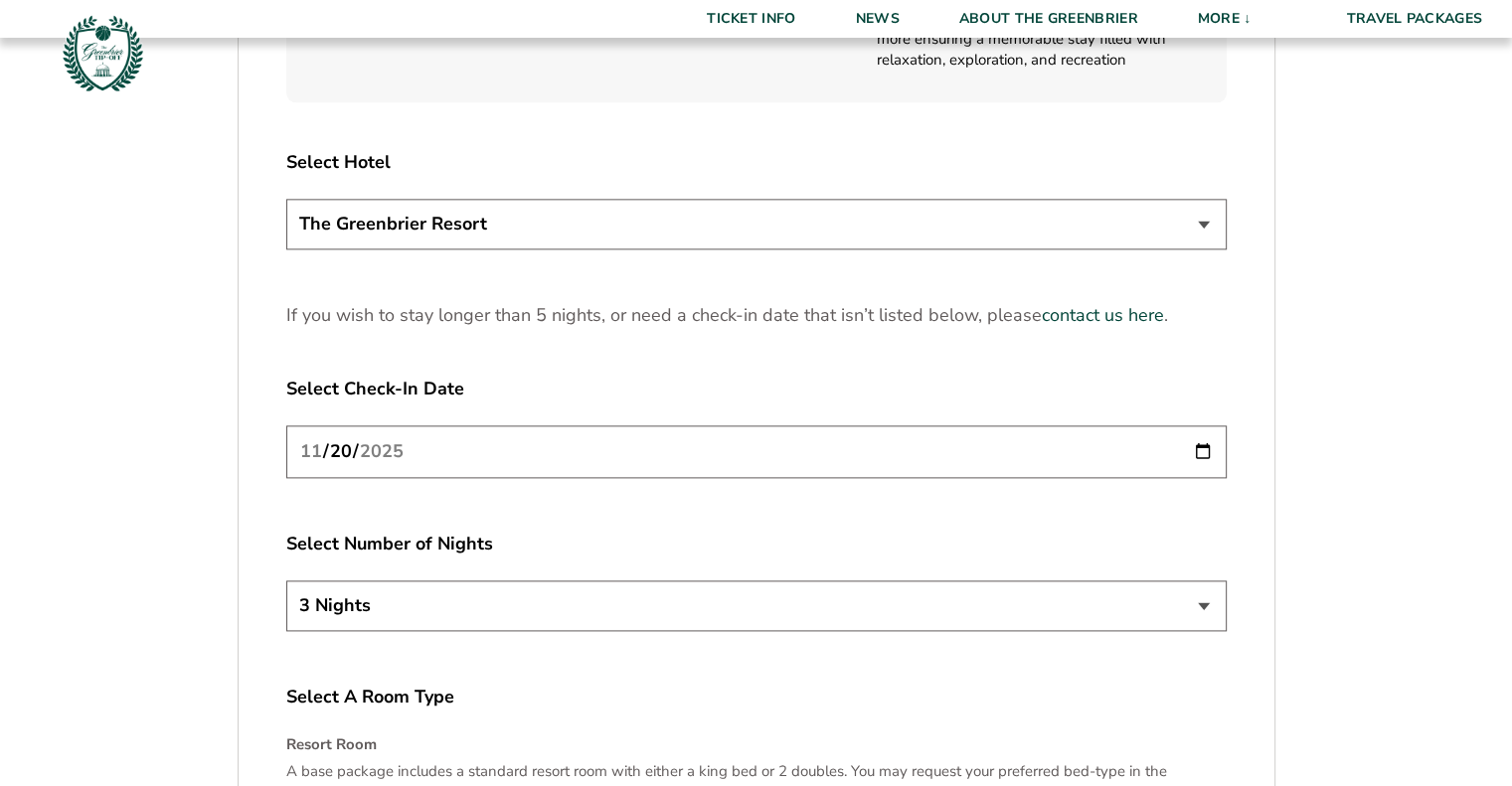 click on "2025-11-20" at bounding box center (756, 451) 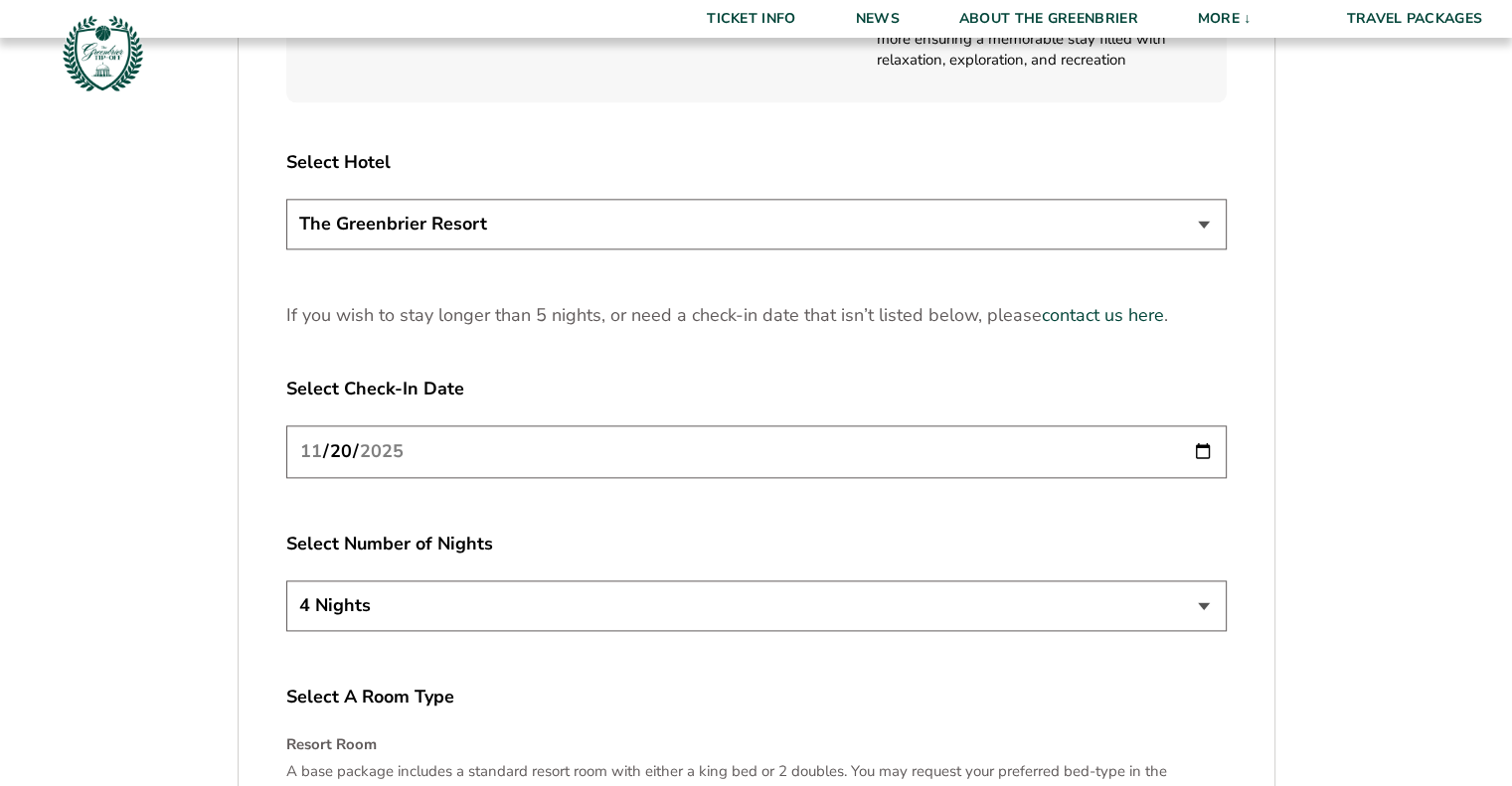 click on "3 Nights
4 Nights
5 Nights" at bounding box center [756, 605] 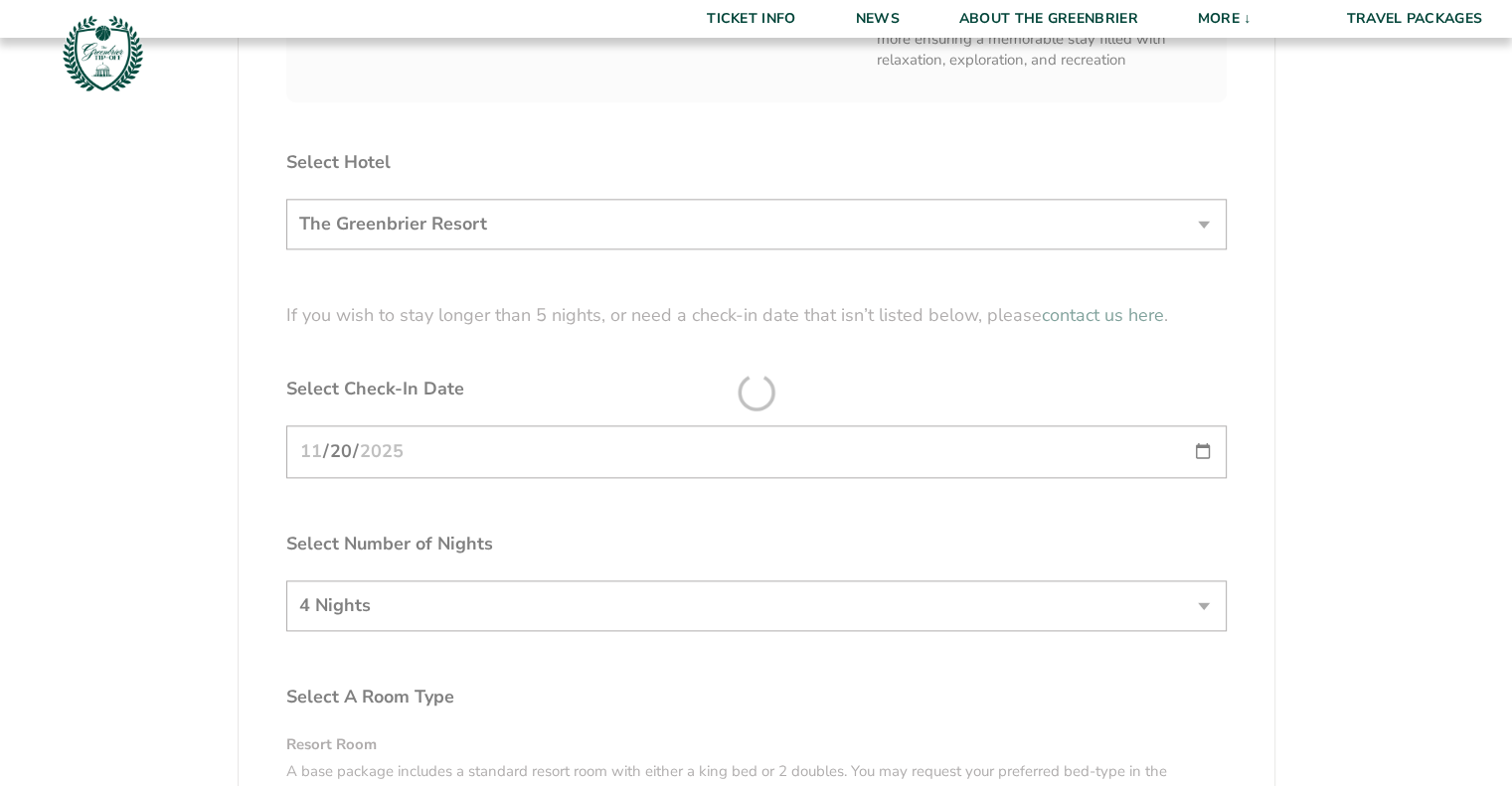 click on "[CITY]
[CITY] Travel Package
1. Team
2. Accommodations
3. Seats
4. Activities
5. Parking
6. Details
1. Team
Select Your Team
[CITY] Cavaliers
Continue To Accommodations
2. Accommodations
Please find the details below to start building your custom vacation experience.
Accommodations
contact us here .
[CITY] Game Schedule
Friday, Nov. 21
[CITY] vs. Northwestern 5:00 p.m." at bounding box center (756, -142) 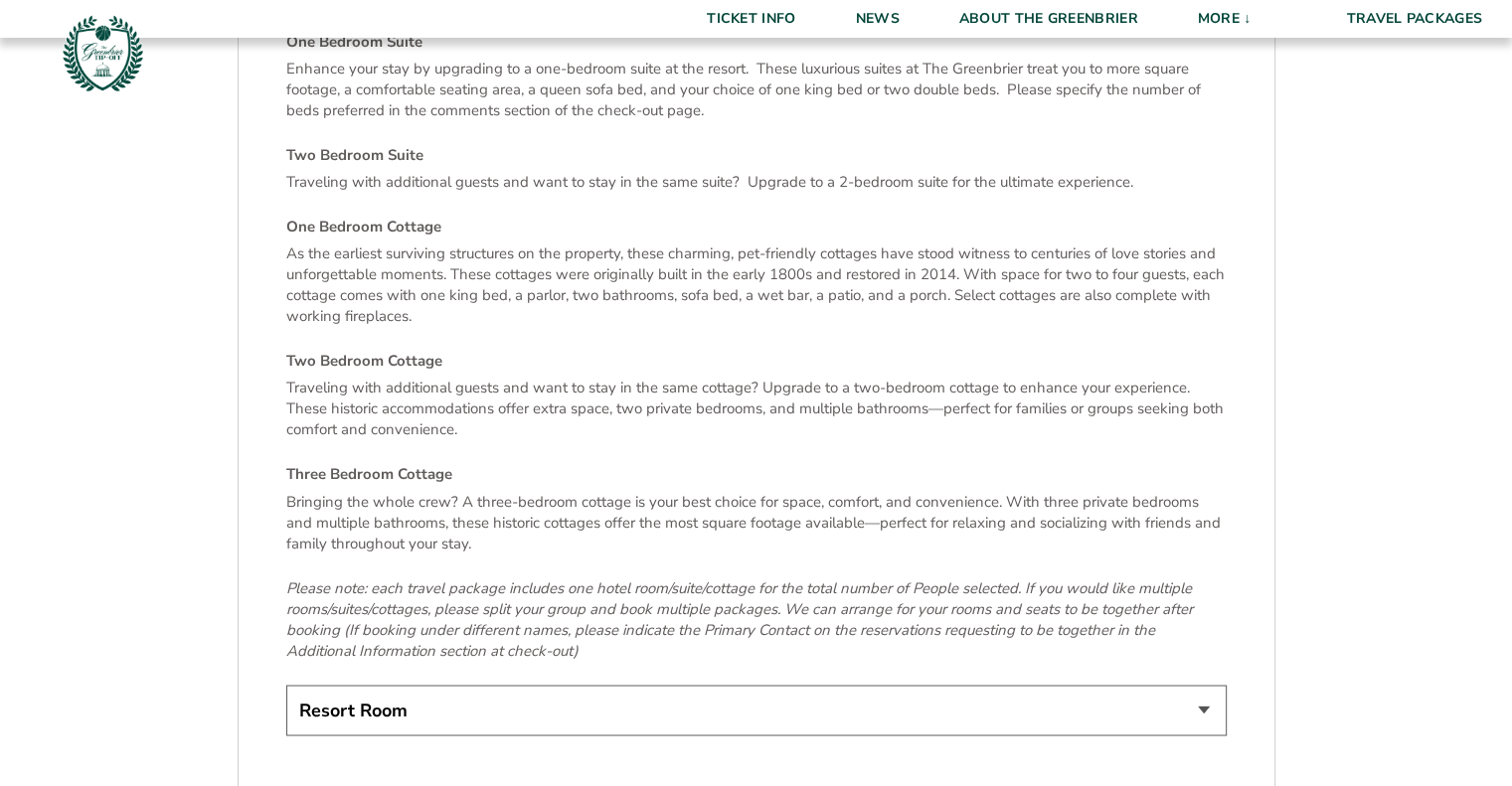 scroll, scrollTop: 3379, scrollLeft: 0, axis: vertical 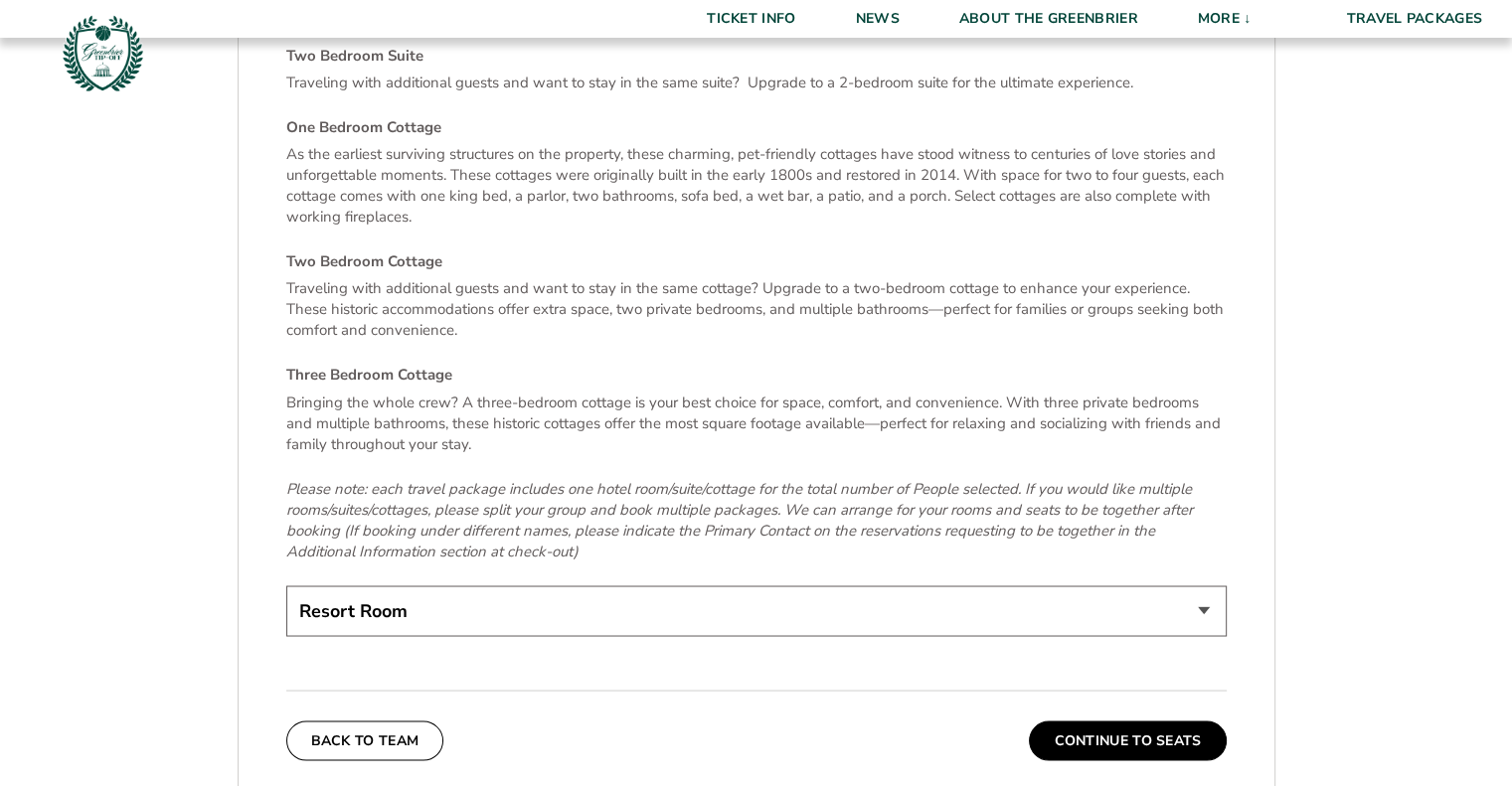 click on "Resort Room  One Bedroom Suite (+$200 per night) Two Bedroom Suite (+$475 per night) One Bedroom Cottage (+$275 per night) Two Bedroom Cottage (+$875 per night) Three Bedroom Cottage (+$1475 per night)" at bounding box center [756, 610] 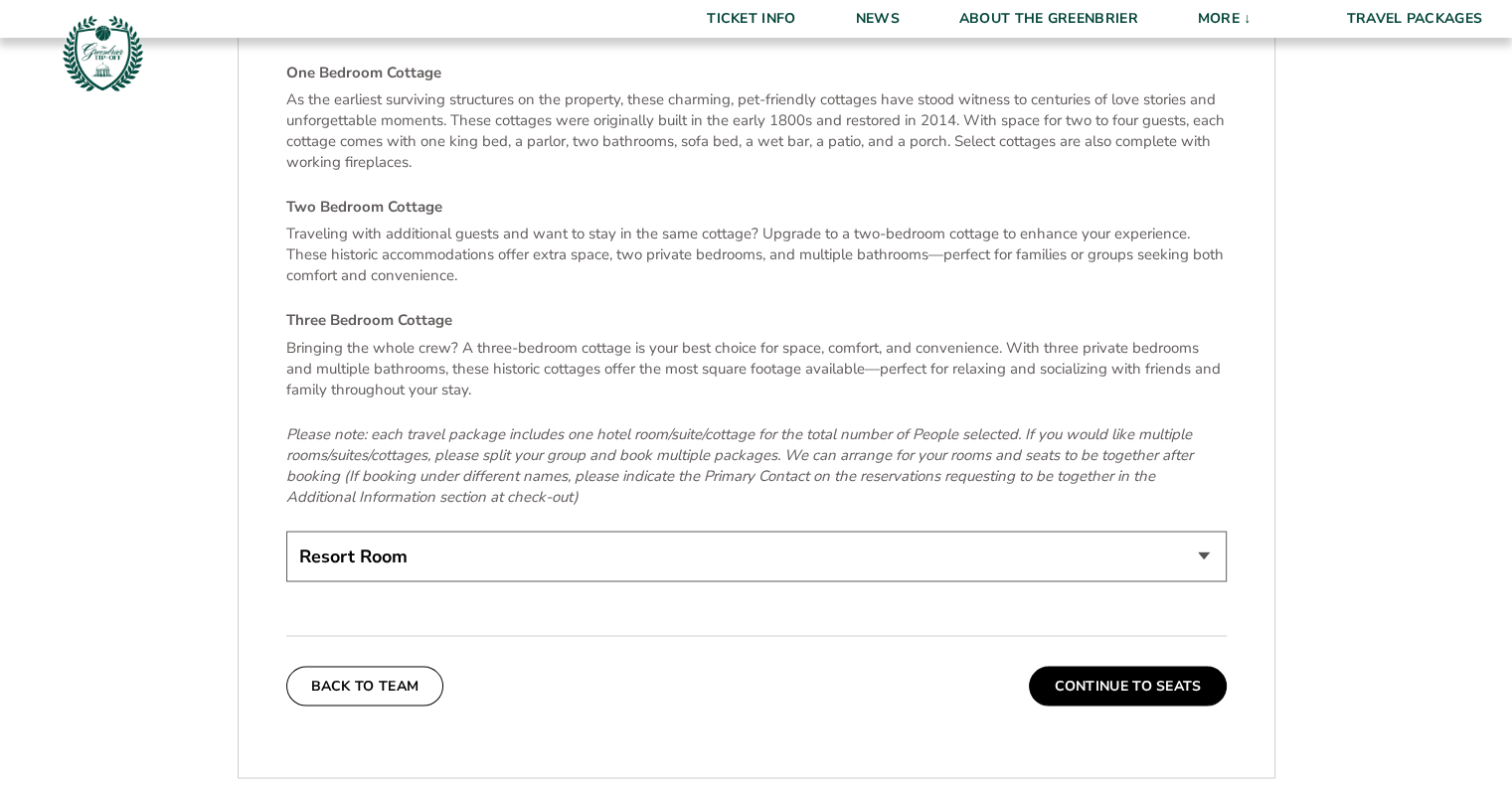 scroll, scrollTop: 3478, scrollLeft: 0, axis: vertical 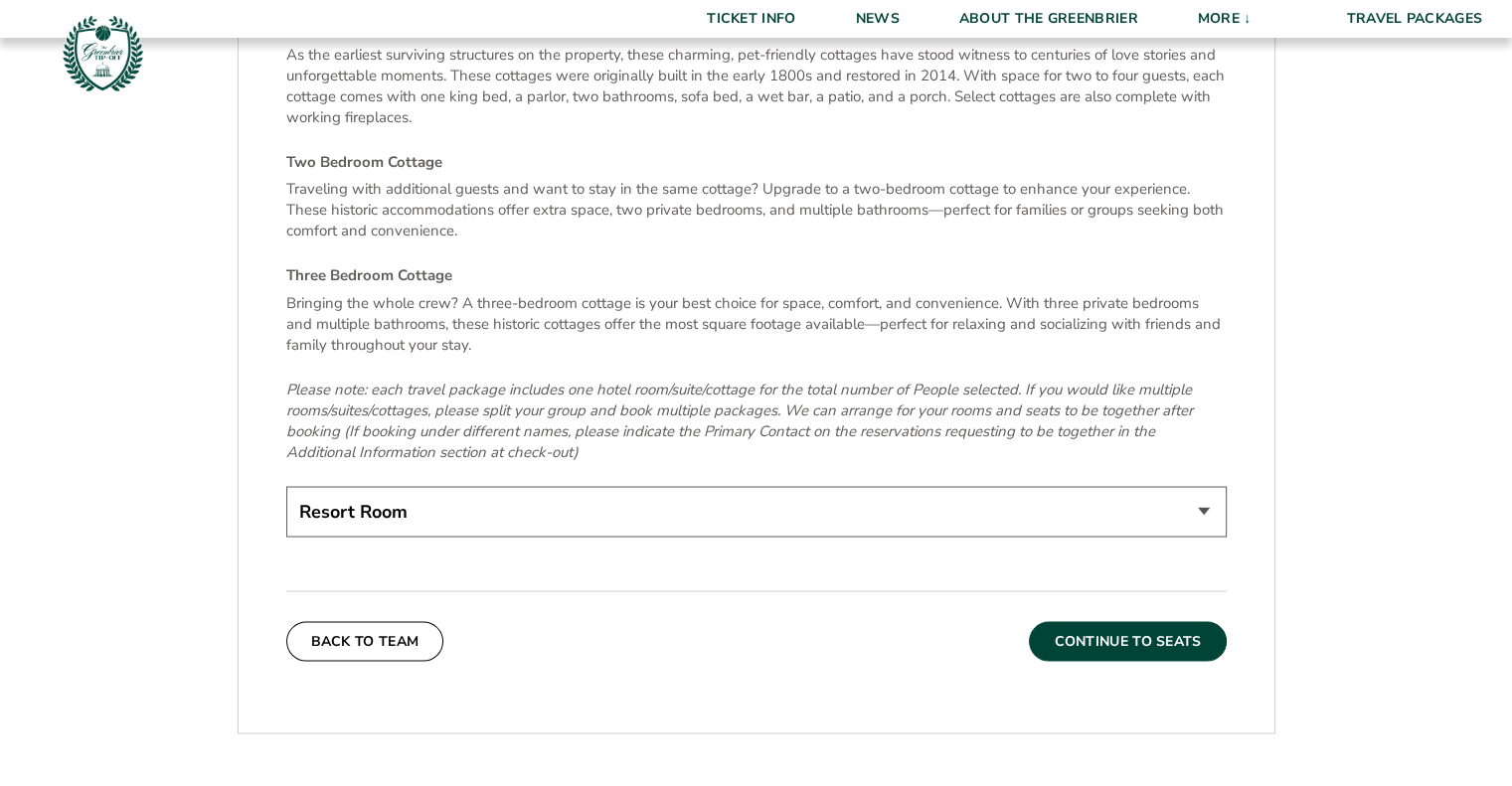 click on "Continue To Seats" at bounding box center (1127, 641) 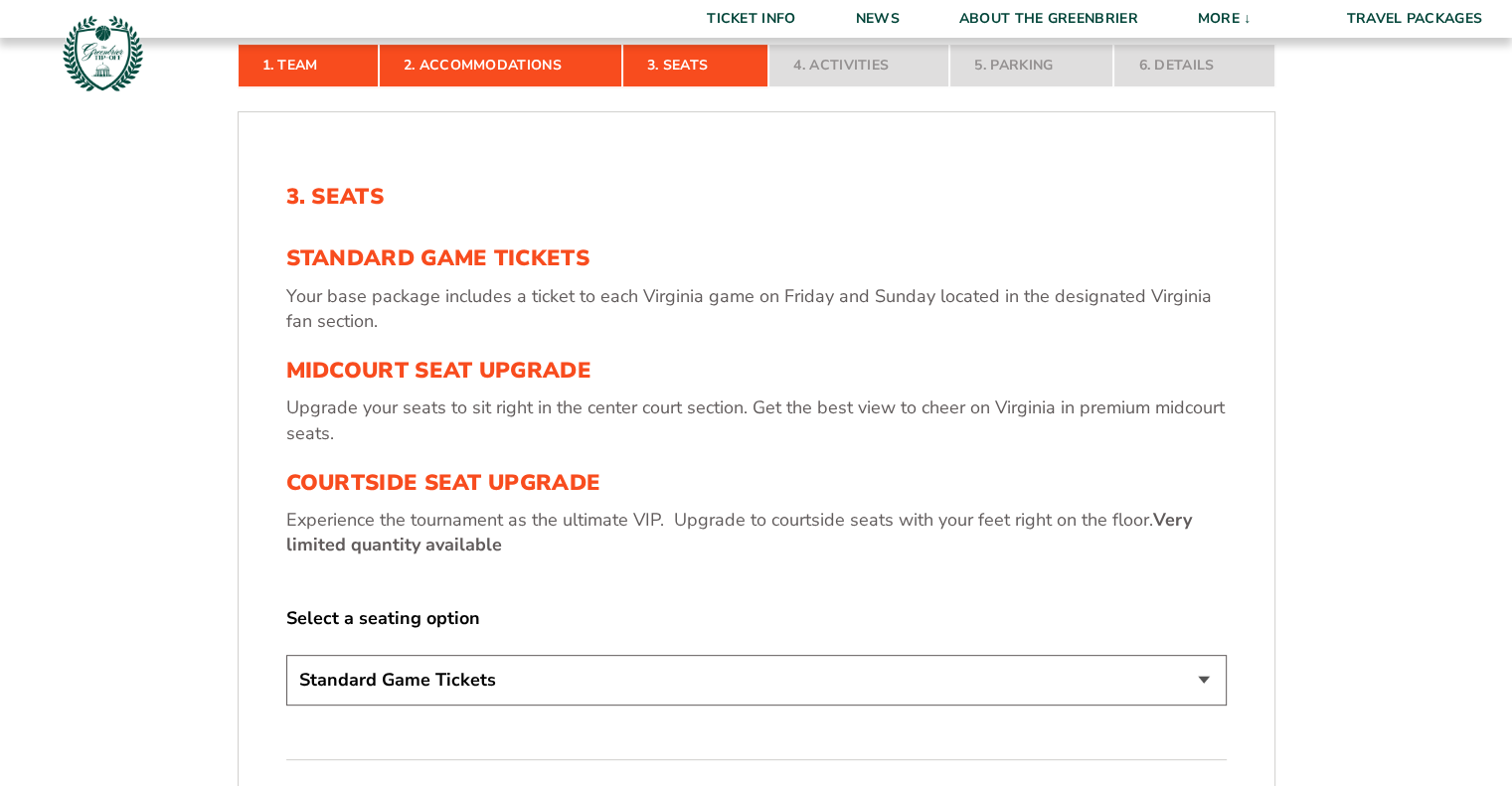 scroll, scrollTop: 669, scrollLeft: 0, axis: vertical 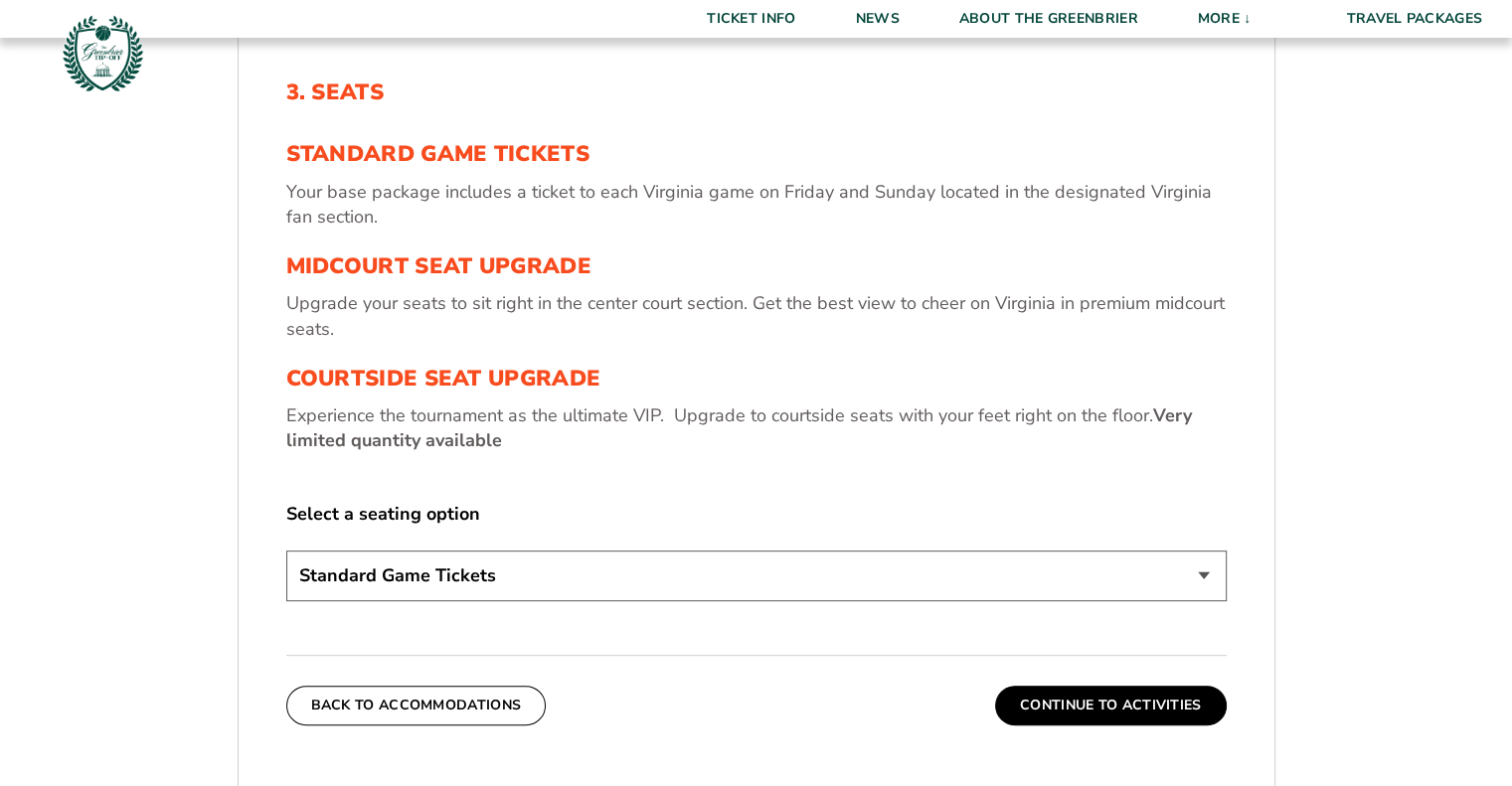 click on "Standard Game Tickets
Midcourt Seat Upgrade (+$130 per person)
Courtside Seat Upgrade (+$590 per person)" at bounding box center (756, 575) 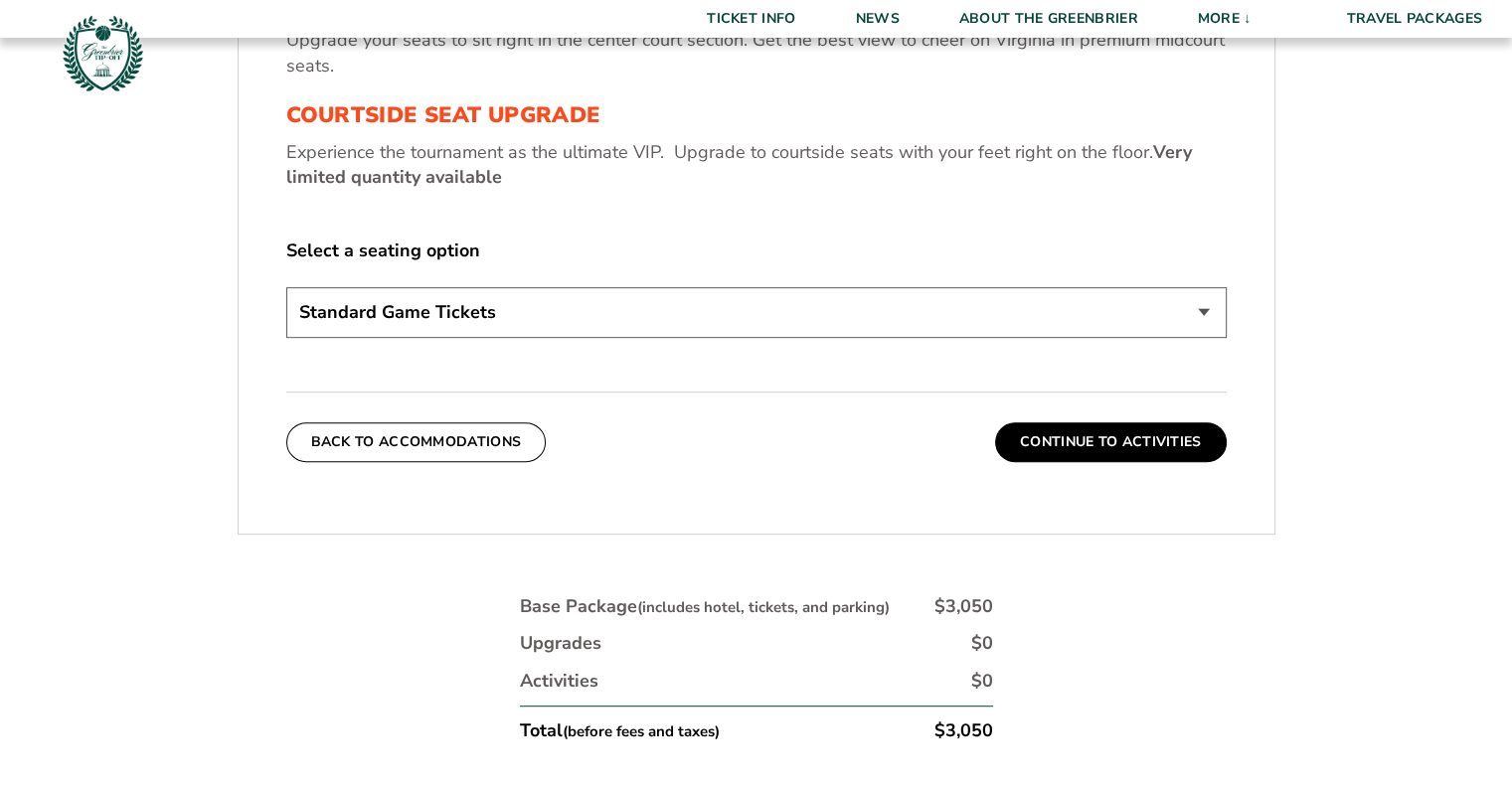 scroll, scrollTop: 967, scrollLeft: 0, axis: vertical 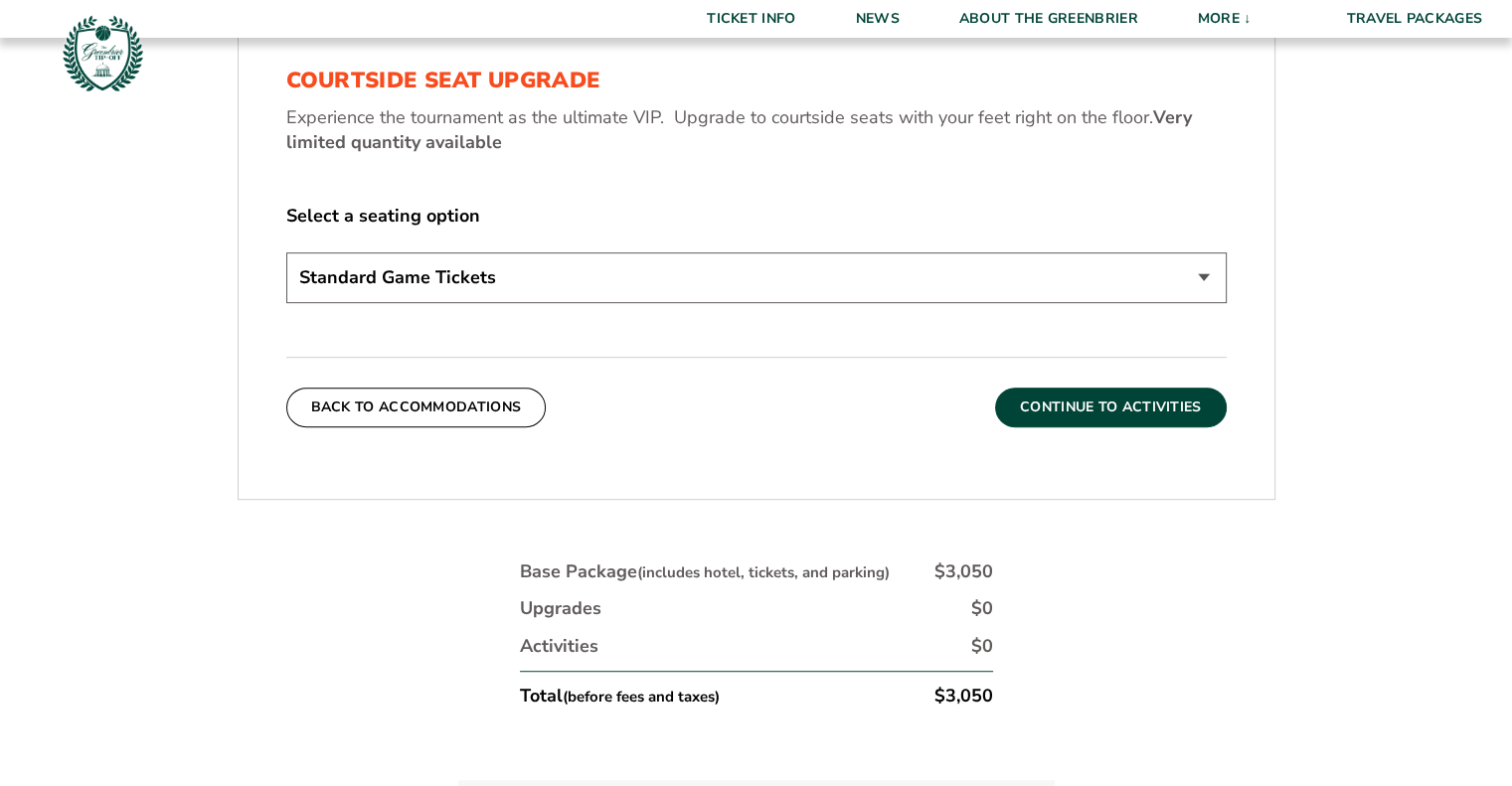 click on "Continue To Activities" at bounding box center [1110, 407] 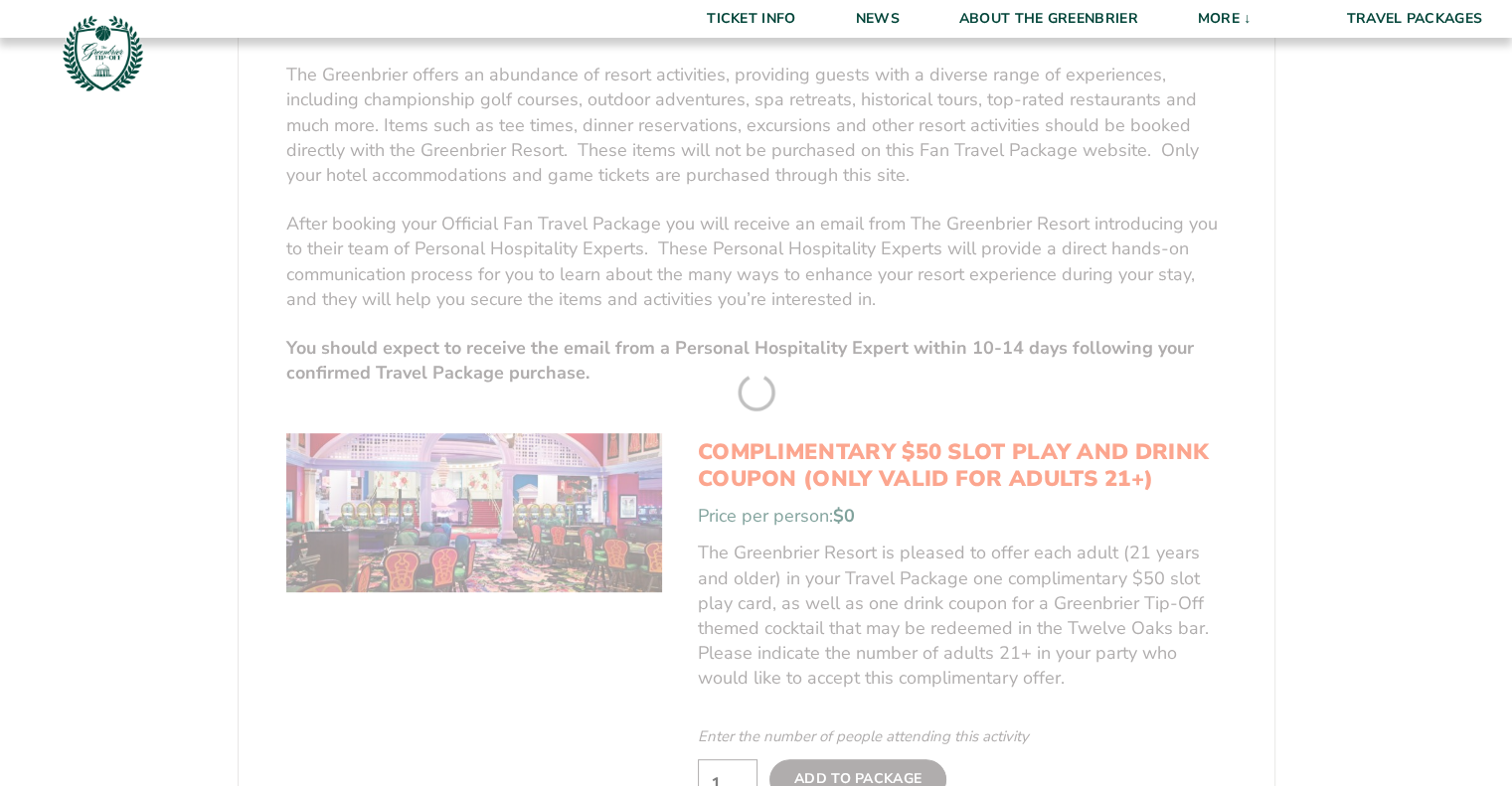 scroll, scrollTop: 867, scrollLeft: 0, axis: vertical 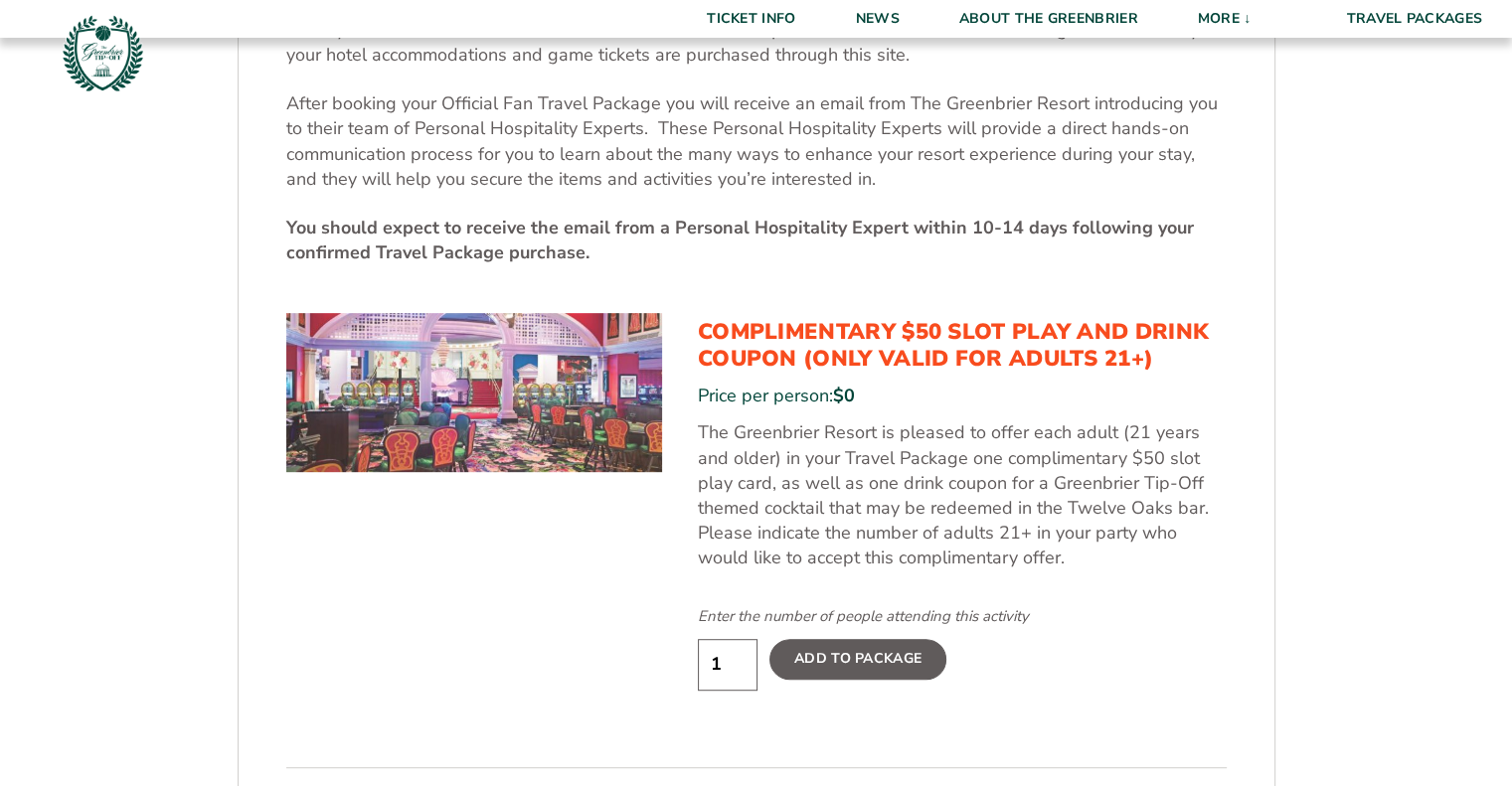 click on "1" at bounding box center (728, 664) 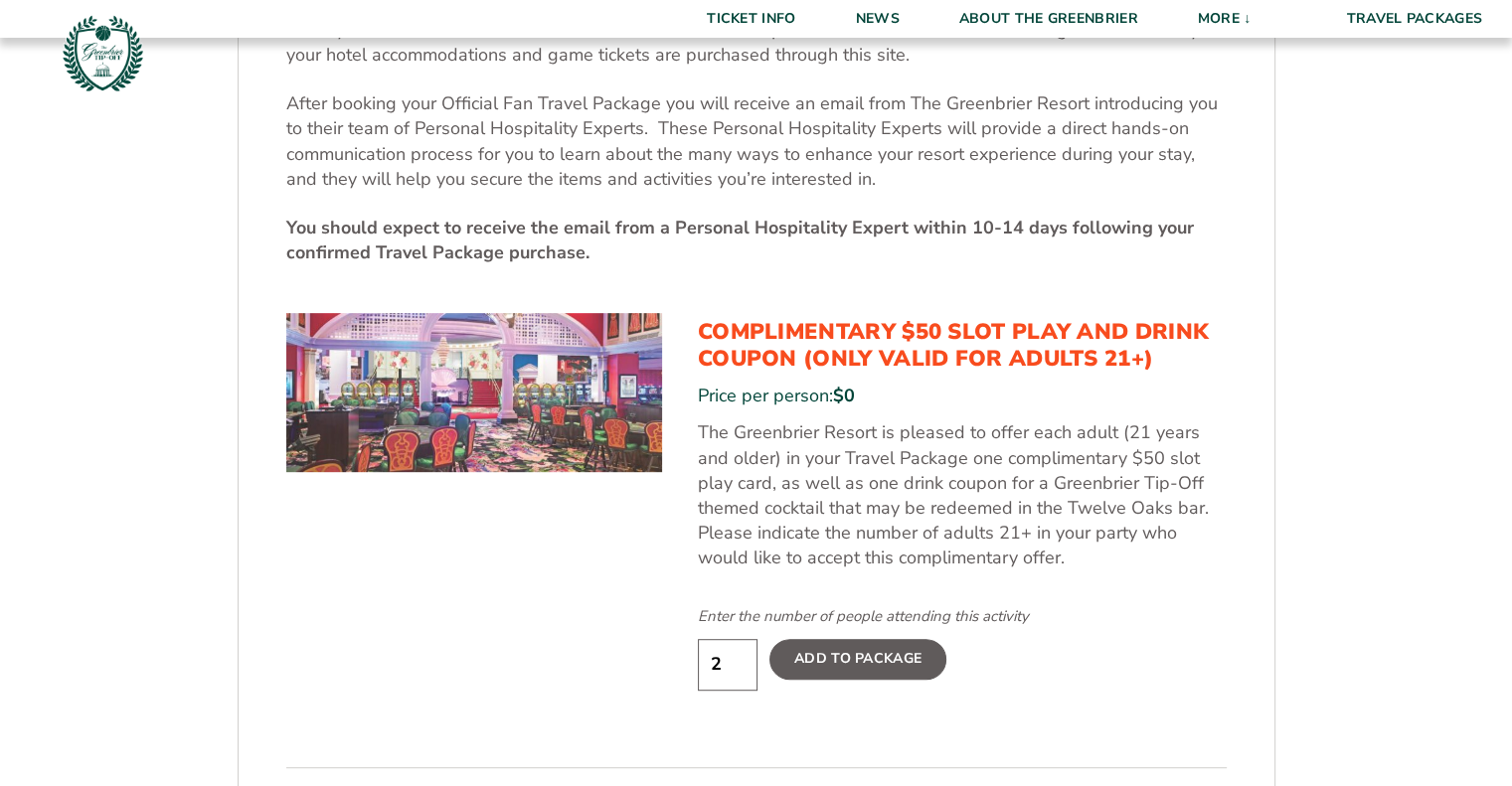 click on "2" at bounding box center [728, 664] 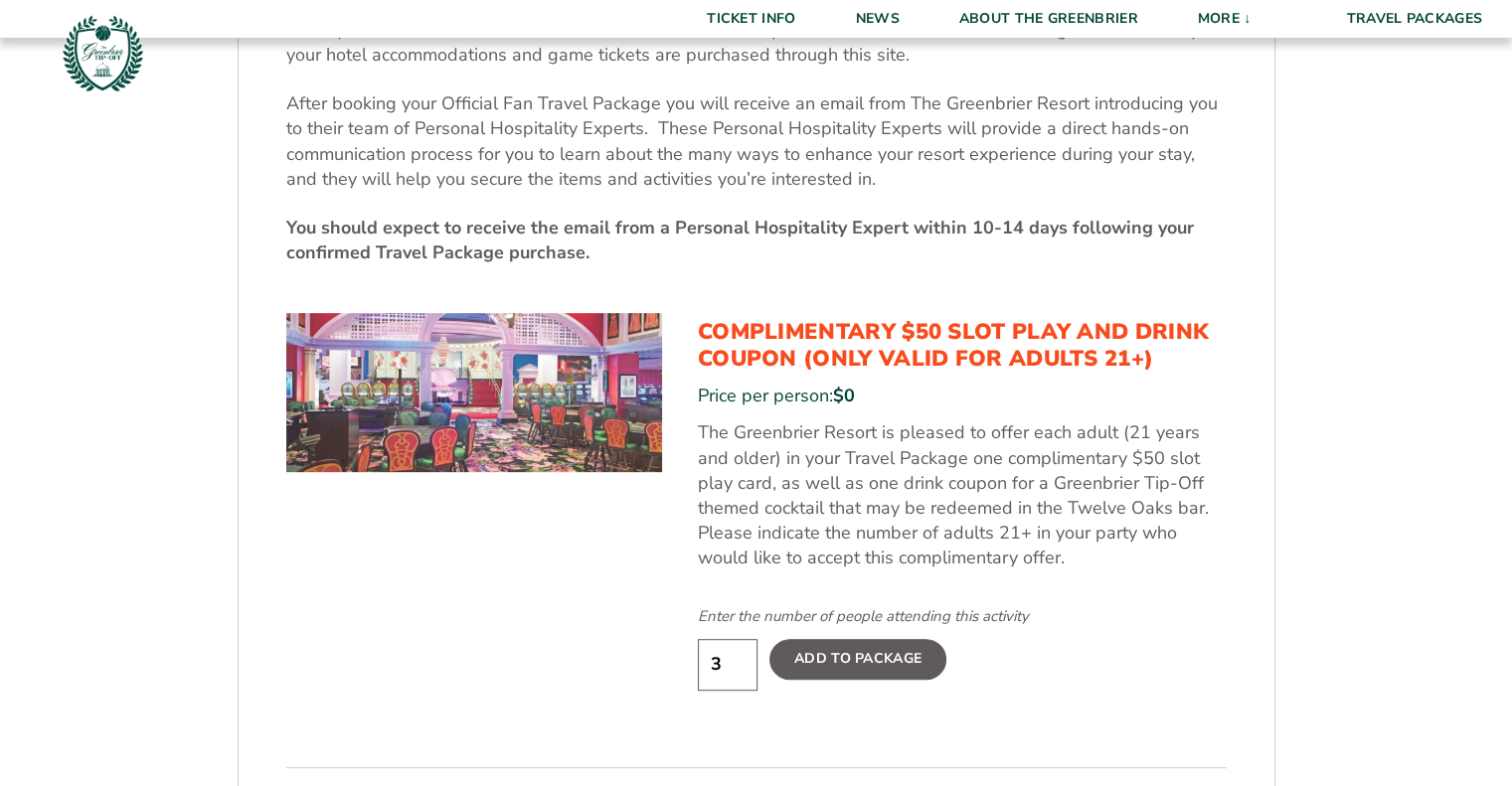 type on "3" 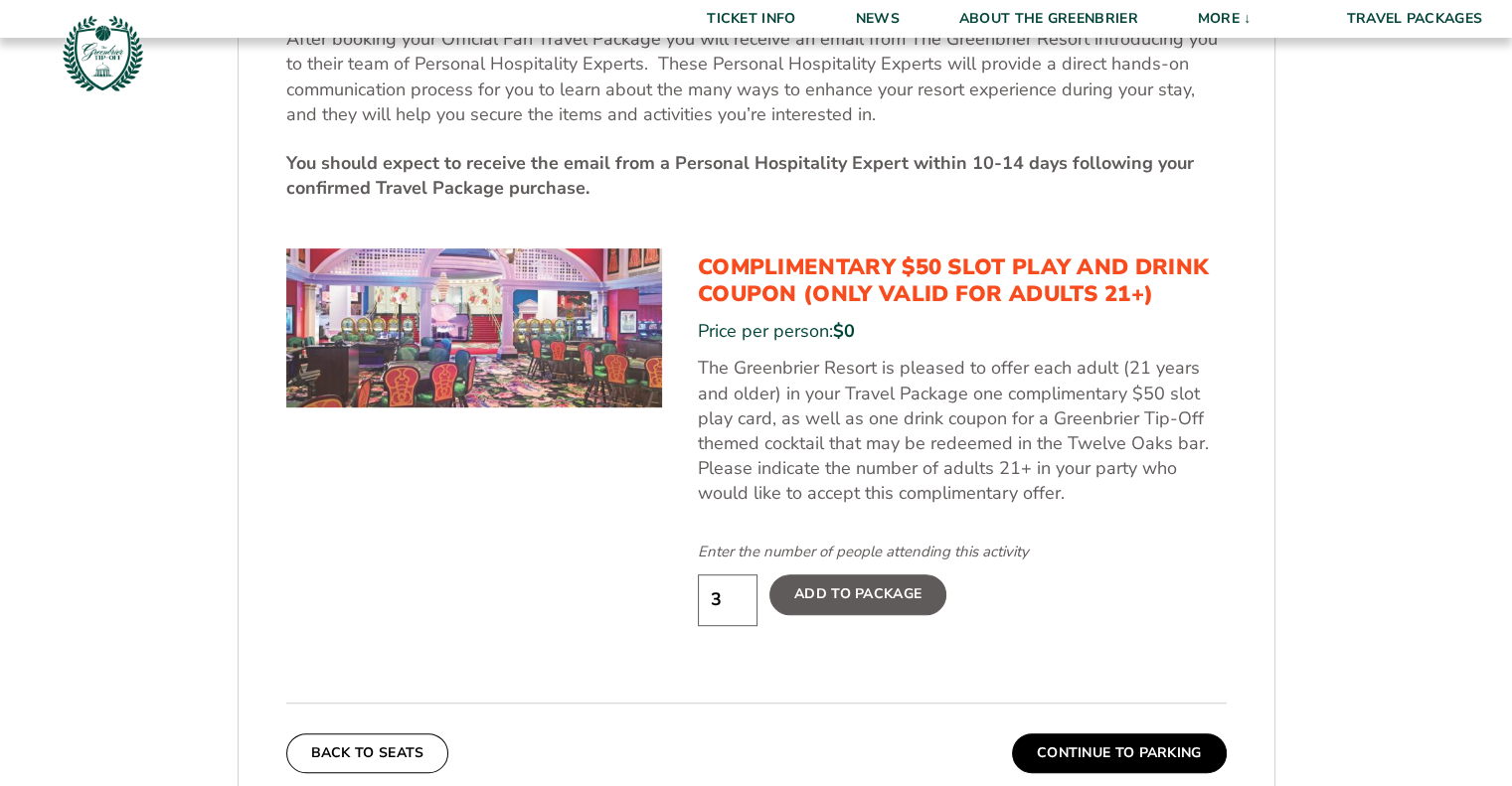 scroll, scrollTop: 967, scrollLeft: 0, axis: vertical 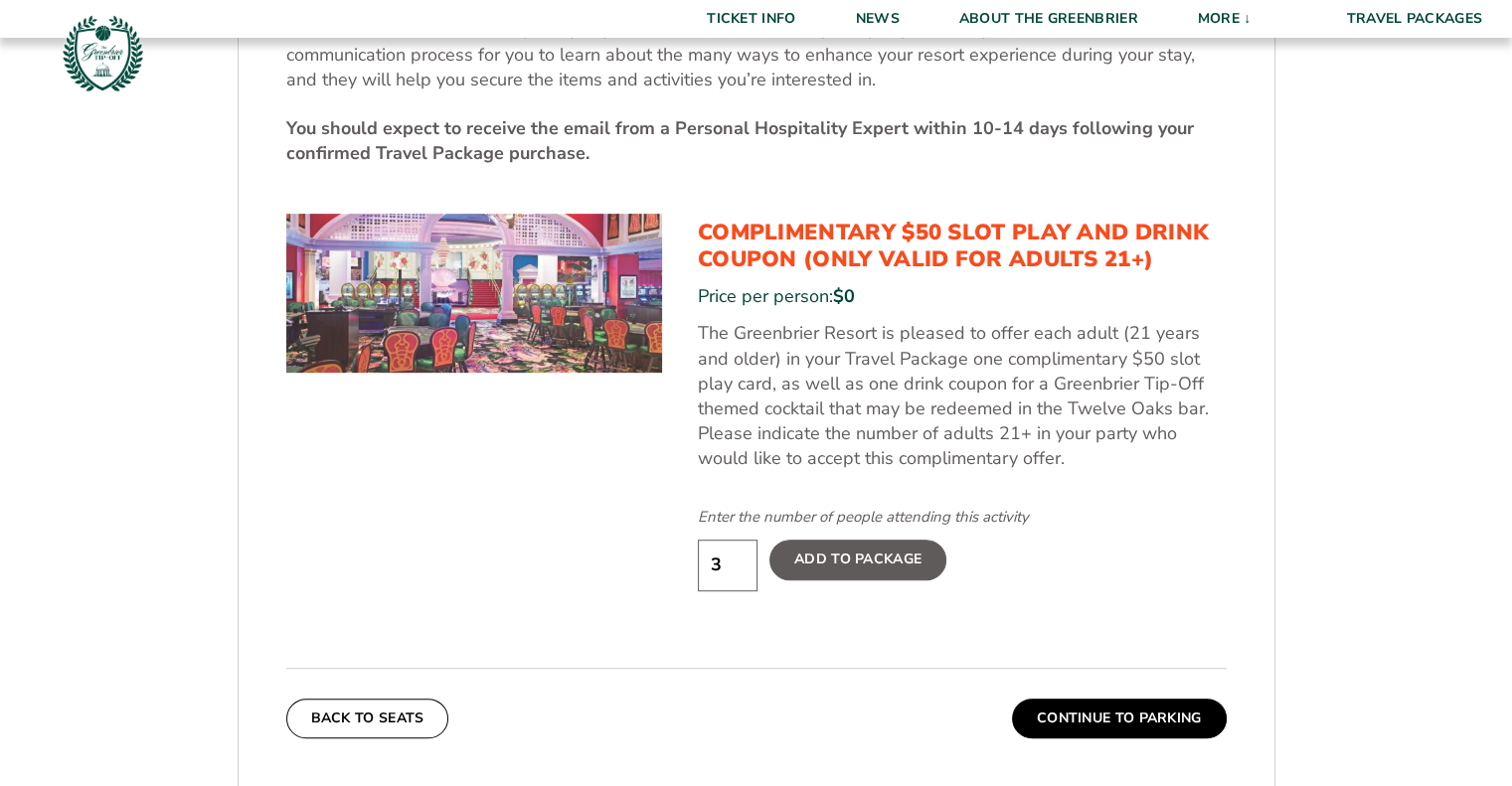 click on "Add To Package" at bounding box center (858, 559) 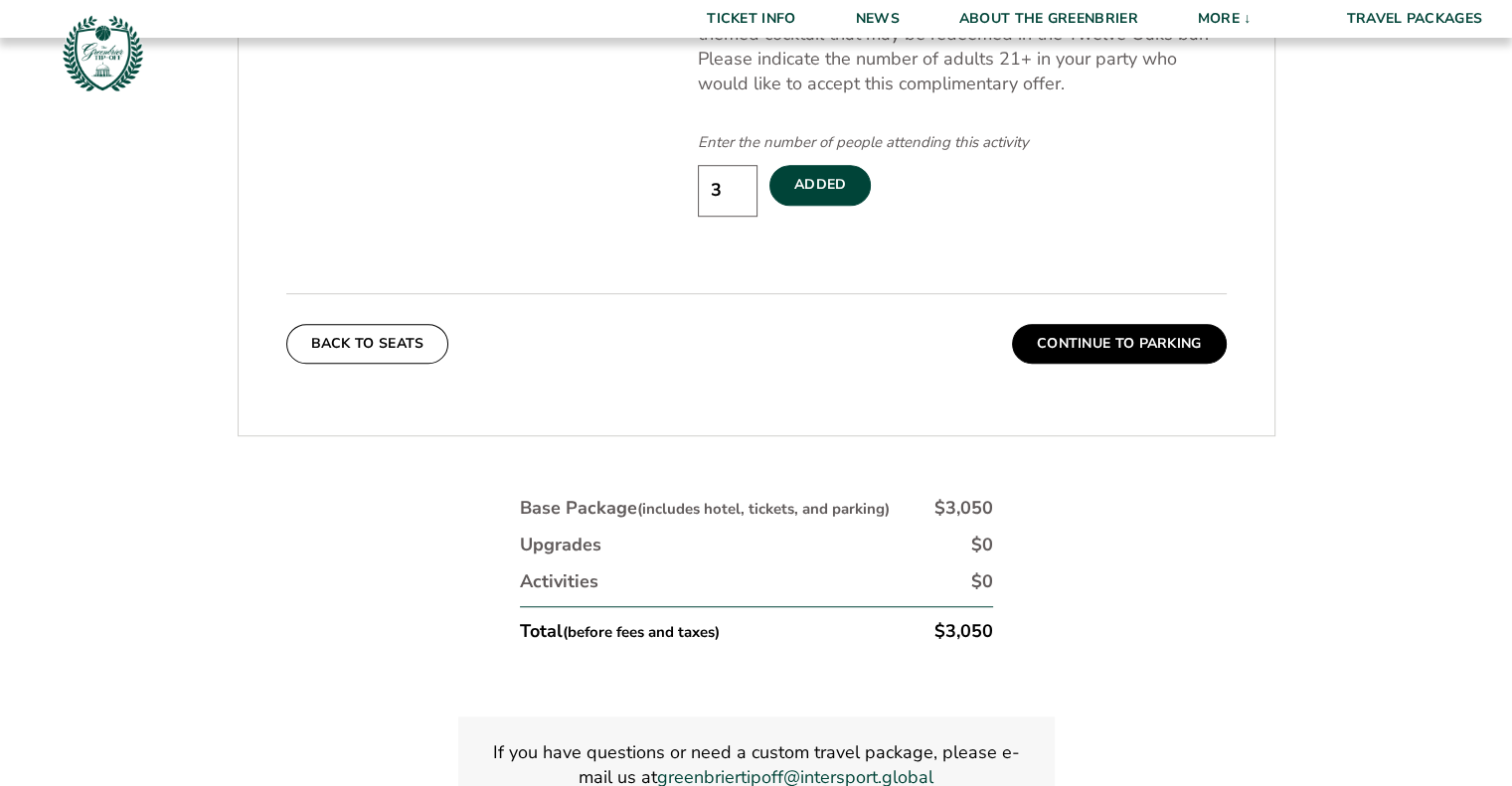 scroll, scrollTop: 1364, scrollLeft: 0, axis: vertical 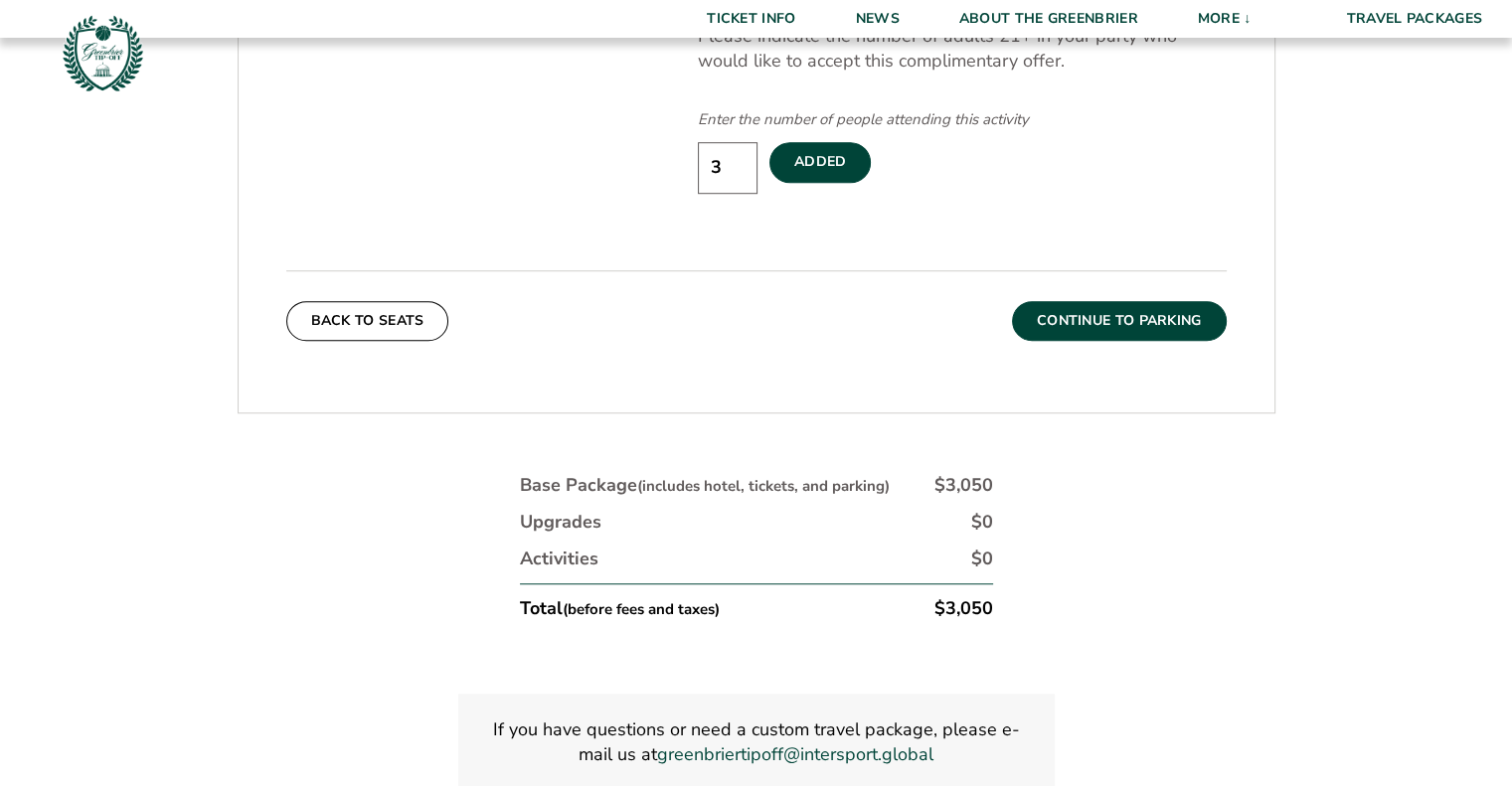 click on "Continue To Parking" at bounding box center [1119, 321] 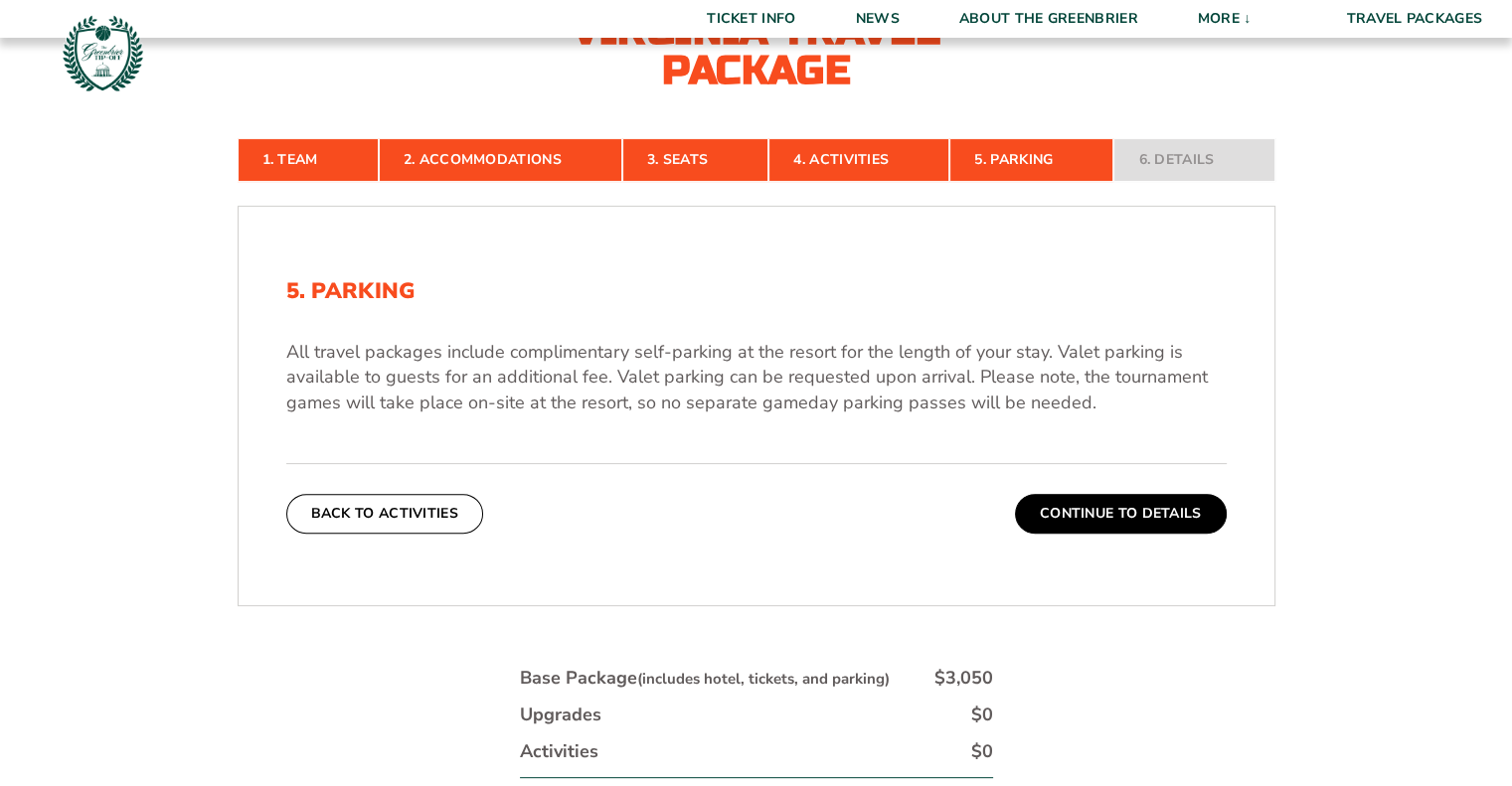 scroll, scrollTop: 569, scrollLeft: 0, axis: vertical 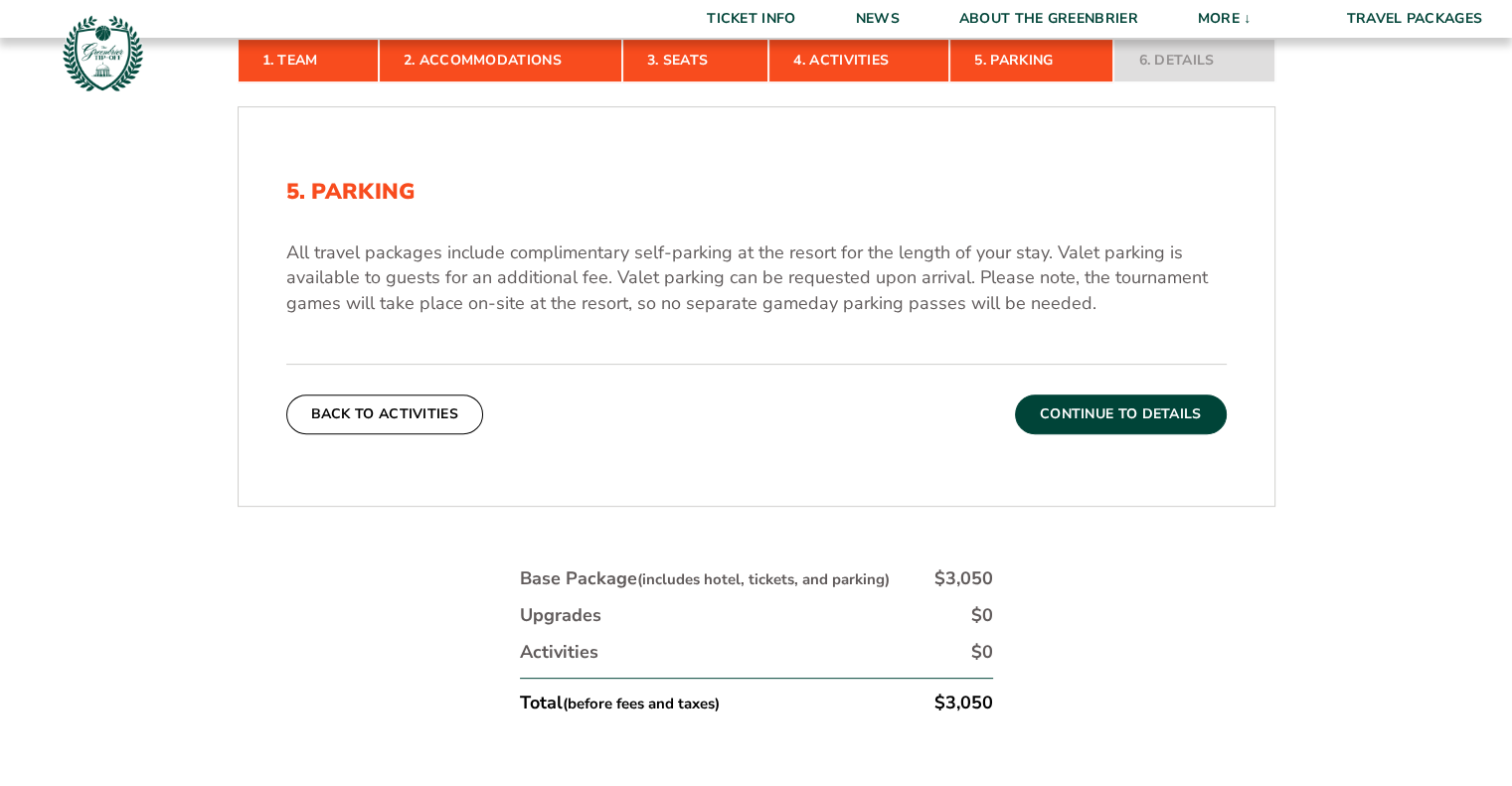 click on "Continue To Details" at bounding box center (1120, 414) 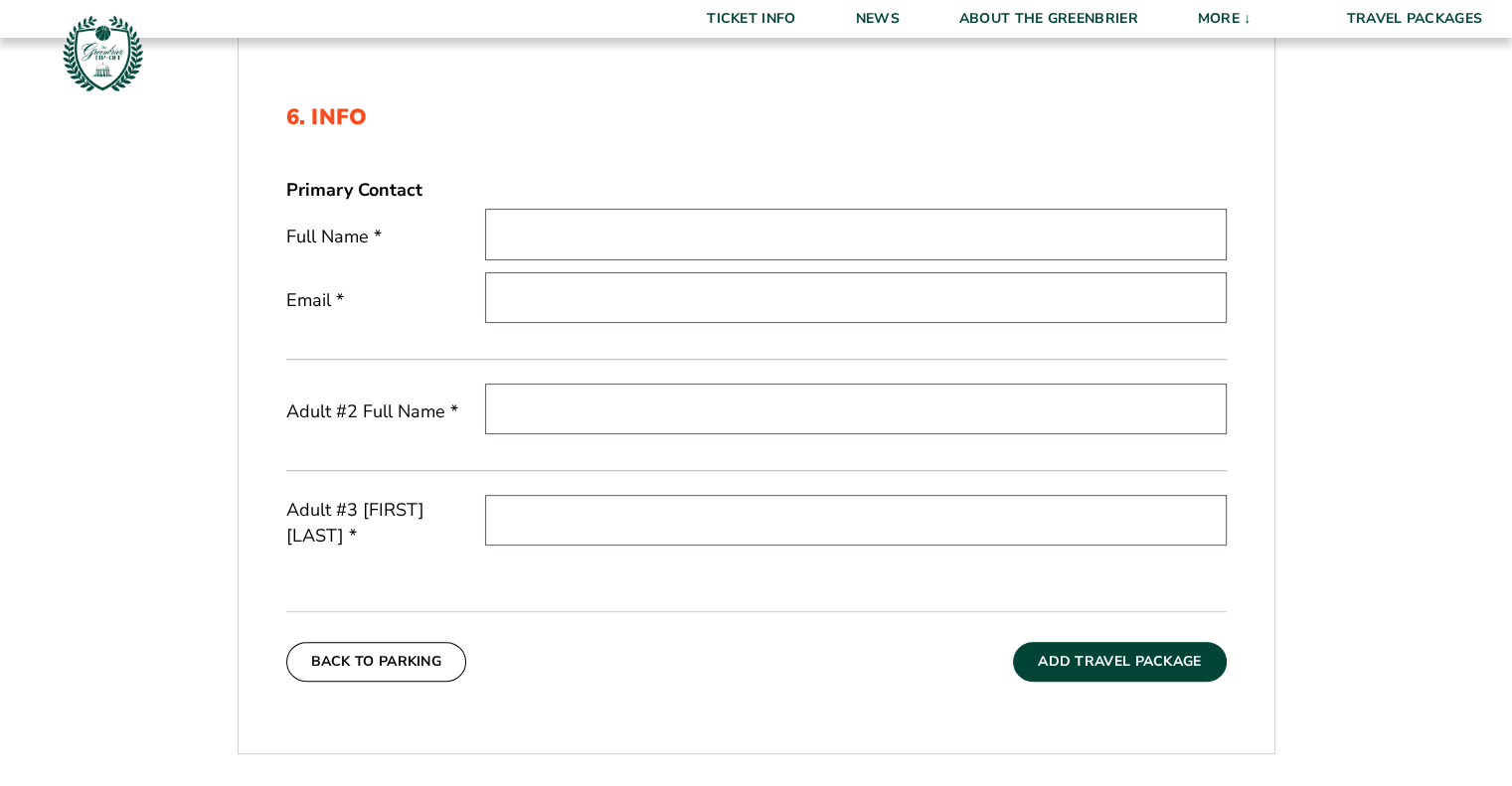 scroll, scrollTop: 894, scrollLeft: 0, axis: vertical 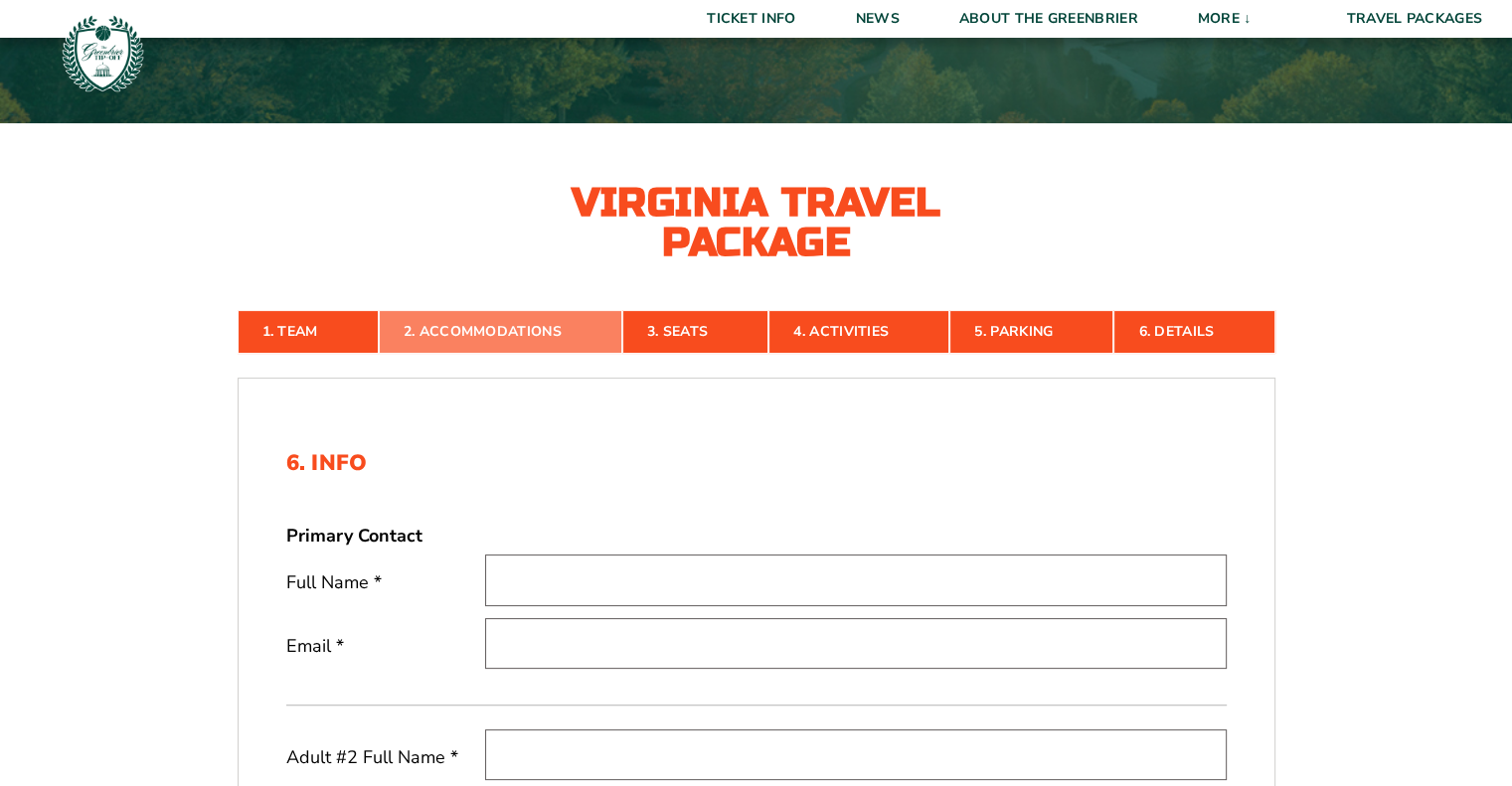 click on "2. Accommodations" at bounding box center (500, 332) 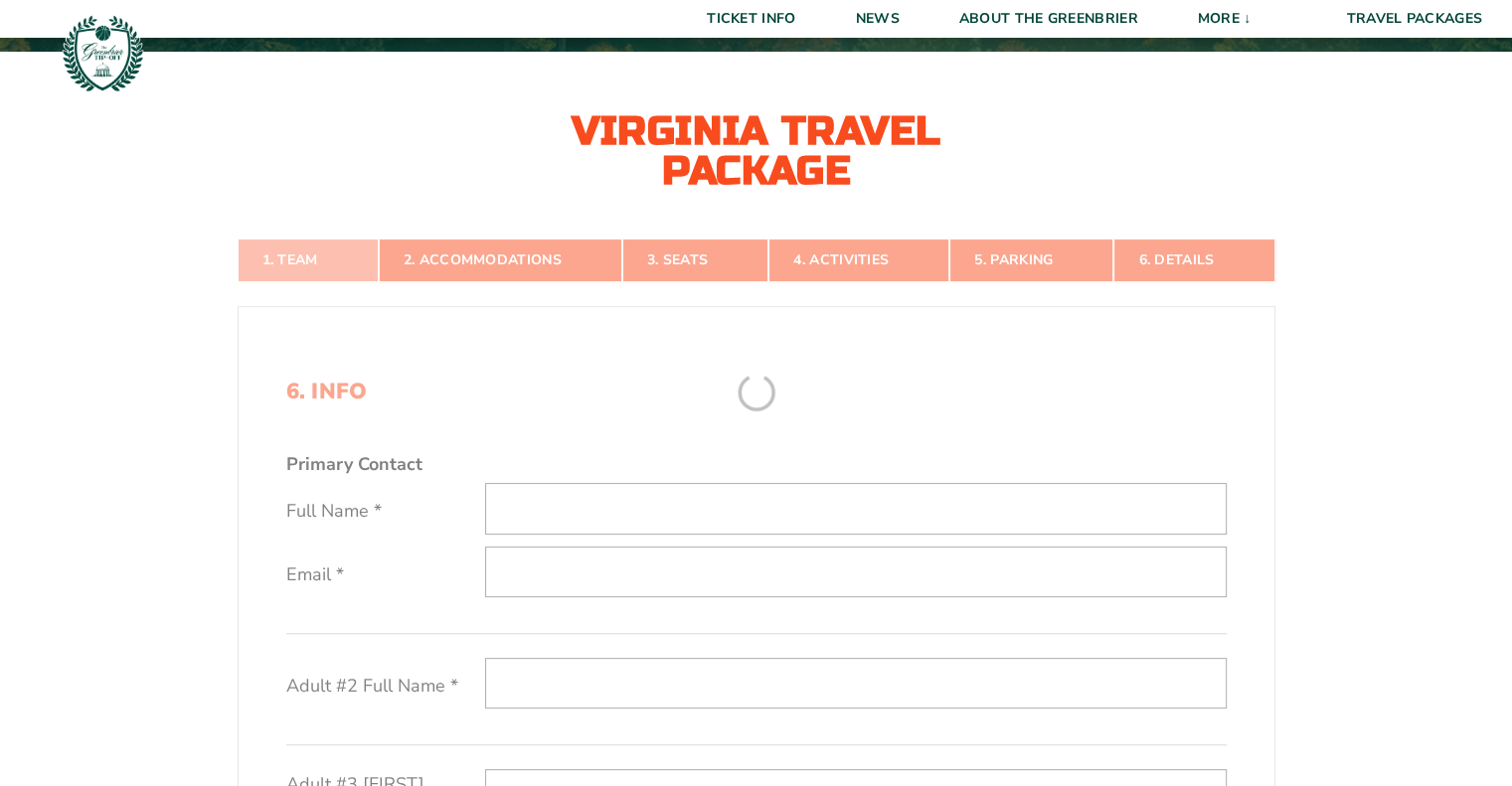 scroll, scrollTop: 371, scrollLeft: 0, axis: vertical 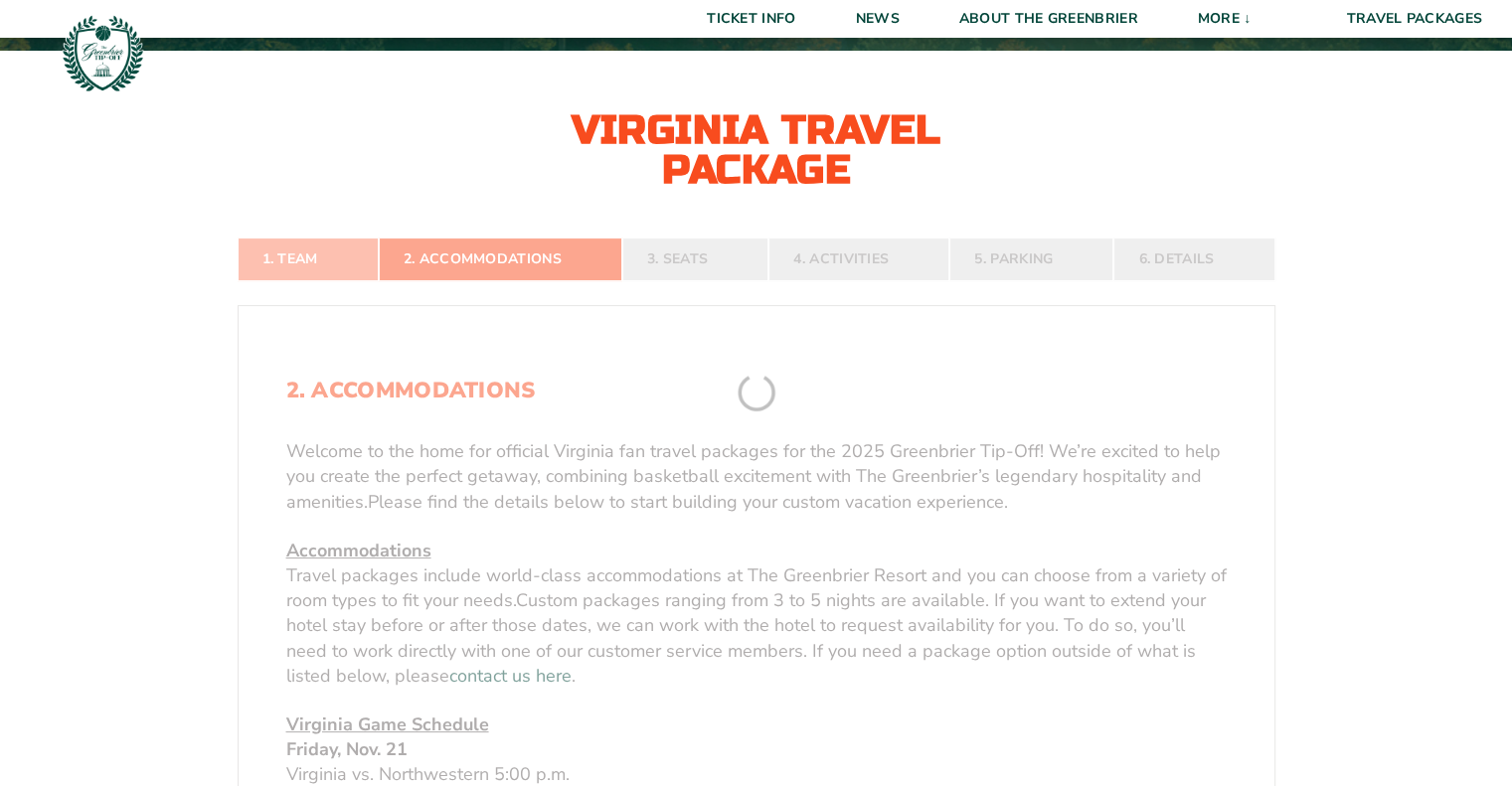click on "1. Team" at bounding box center (308, 259) 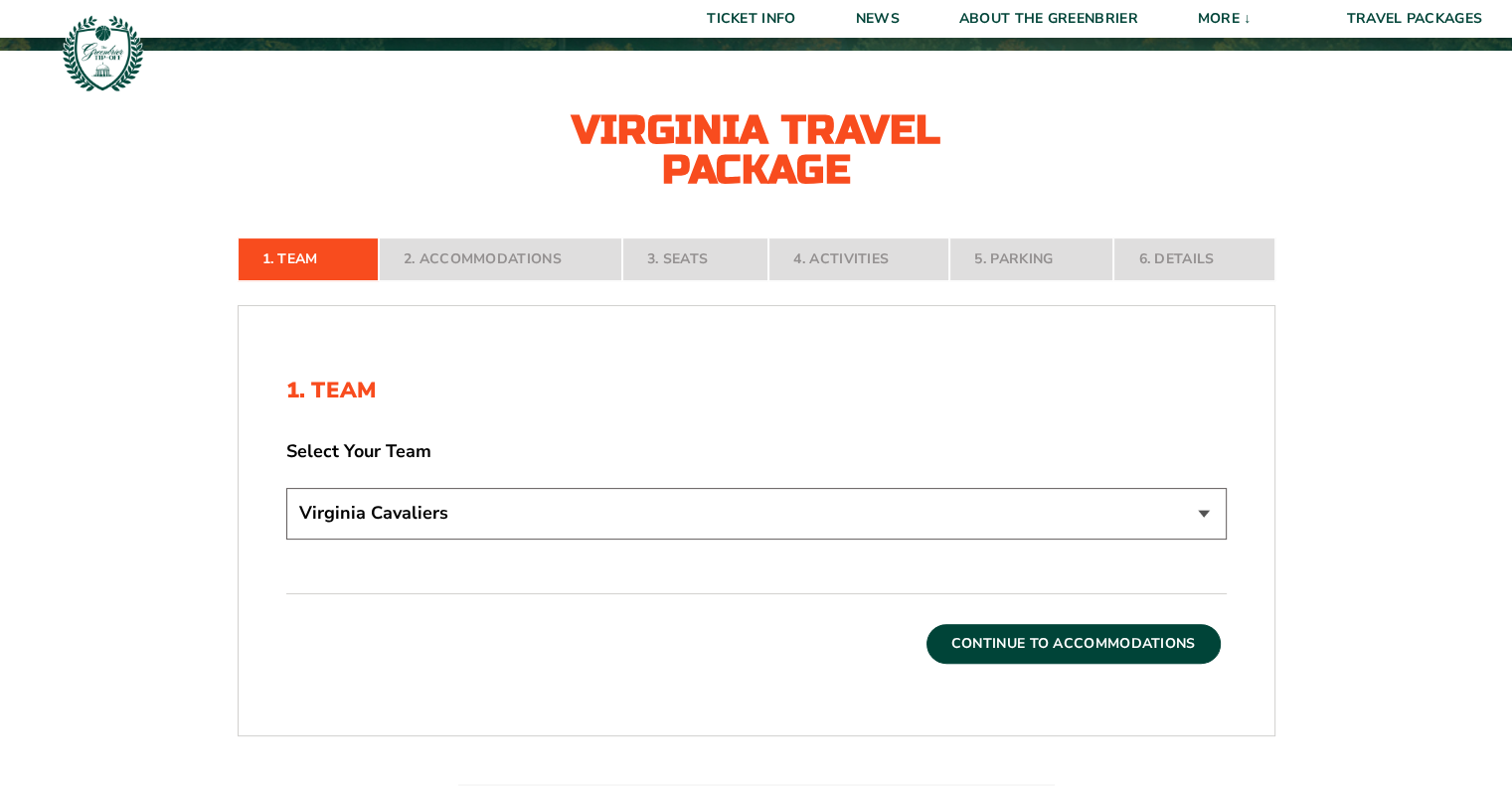click on "Continue To Accommodations" at bounding box center [1074, 644] 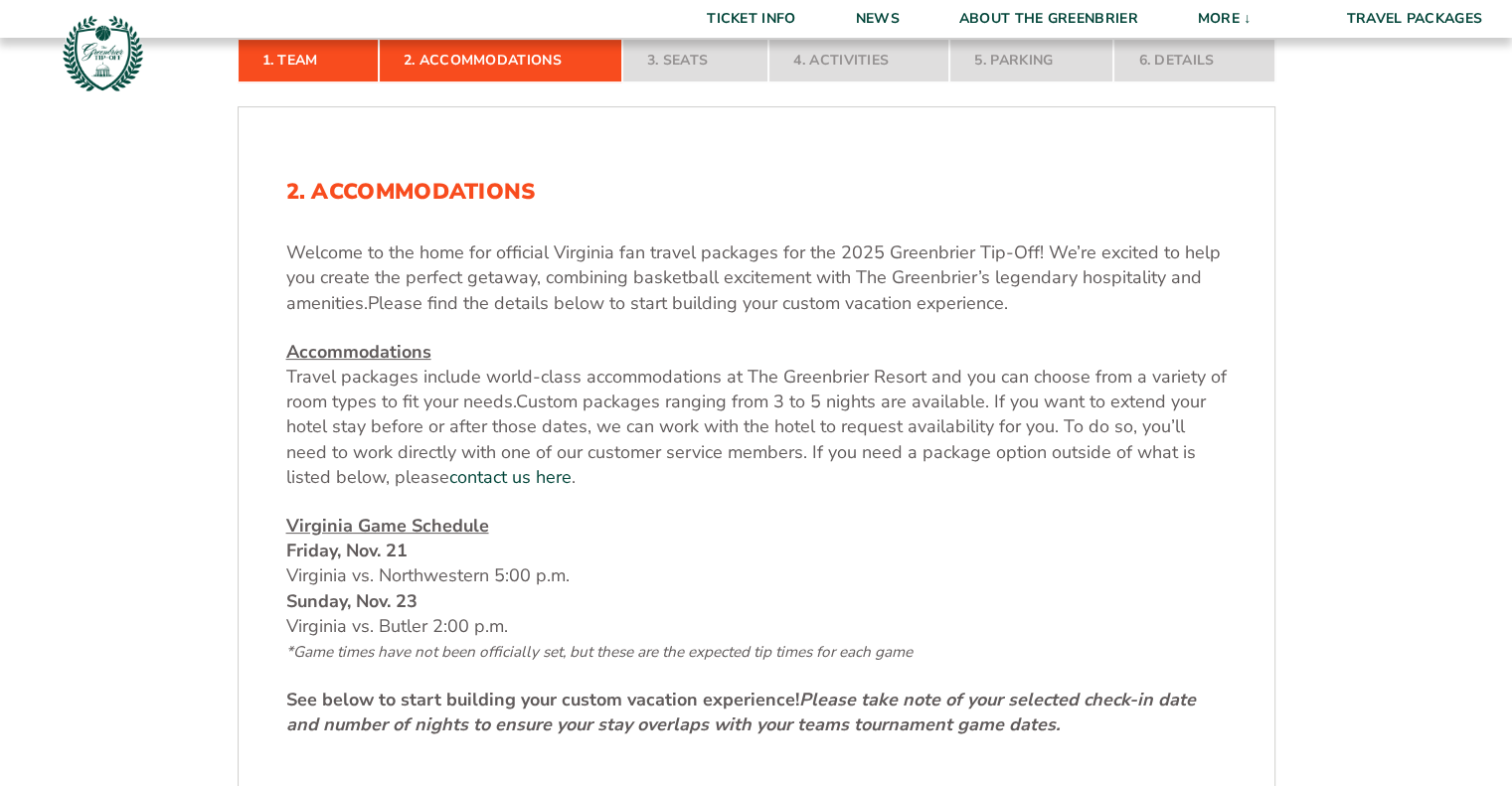 scroll, scrollTop: 768, scrollLeft: 0, axis: vertical 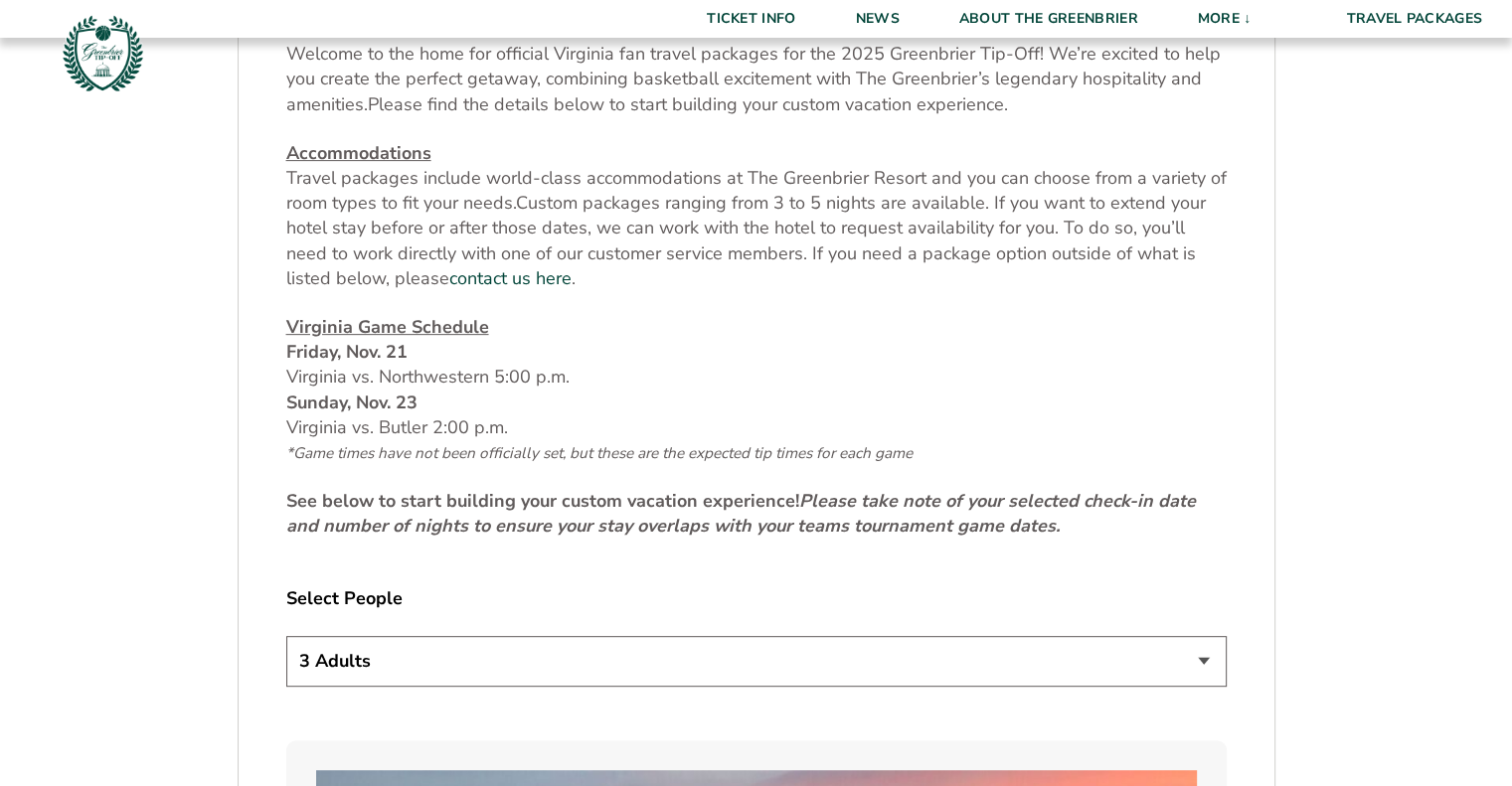 click on "1 Adult
2 Adults
3 Adults
4 Adults
2 Adults + 1 Child
2 Adults + 2 Children
2 Adults + 3 Children" at bounding box center [756, 661] 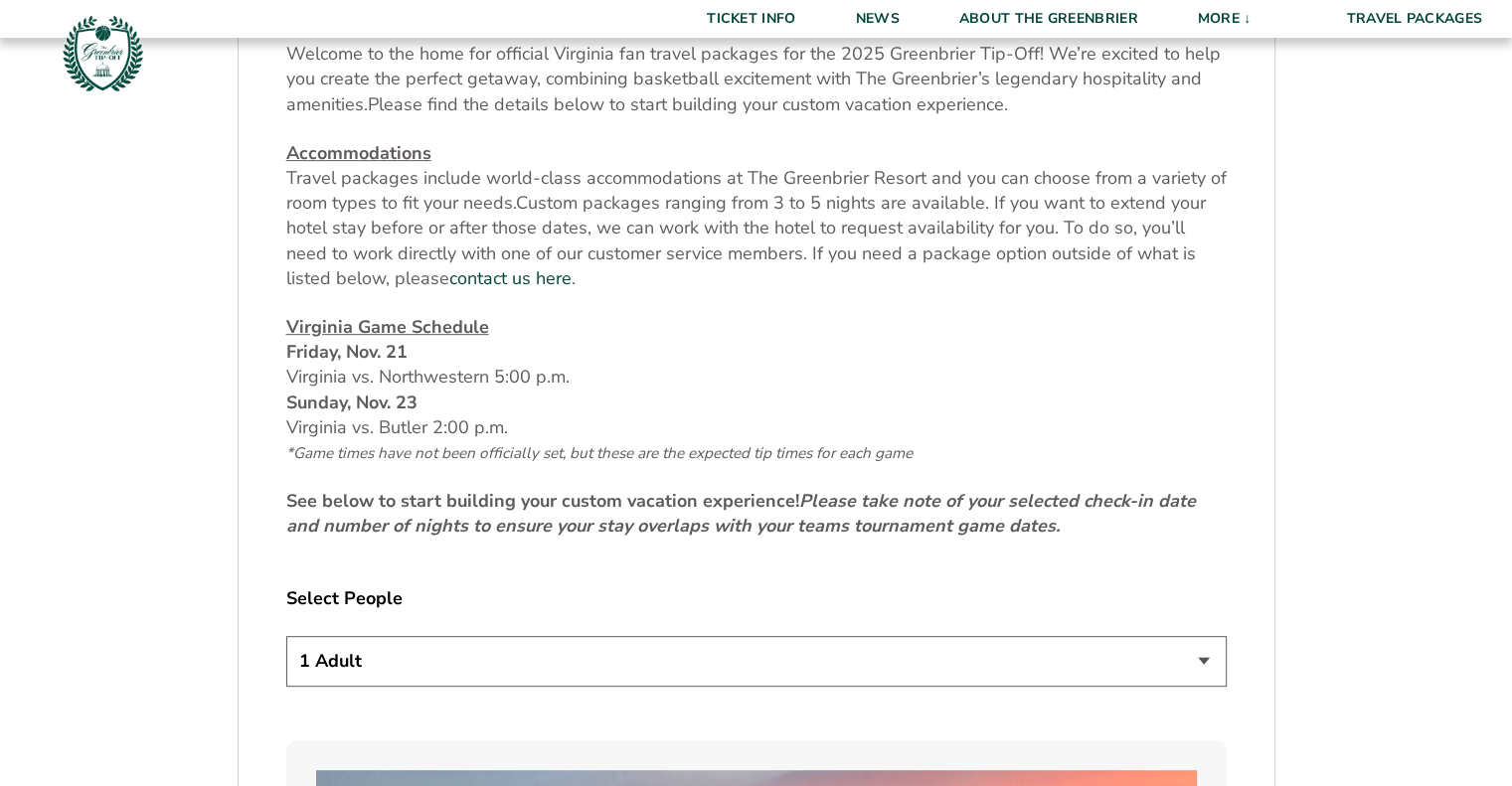 click on "1 Adult
2 Adults
3 Adults
4 Adults
2 Adults + 1 Child
2 Adults + 2 Children
2 Adults + 3 Children" at bounding box center (756, 661) 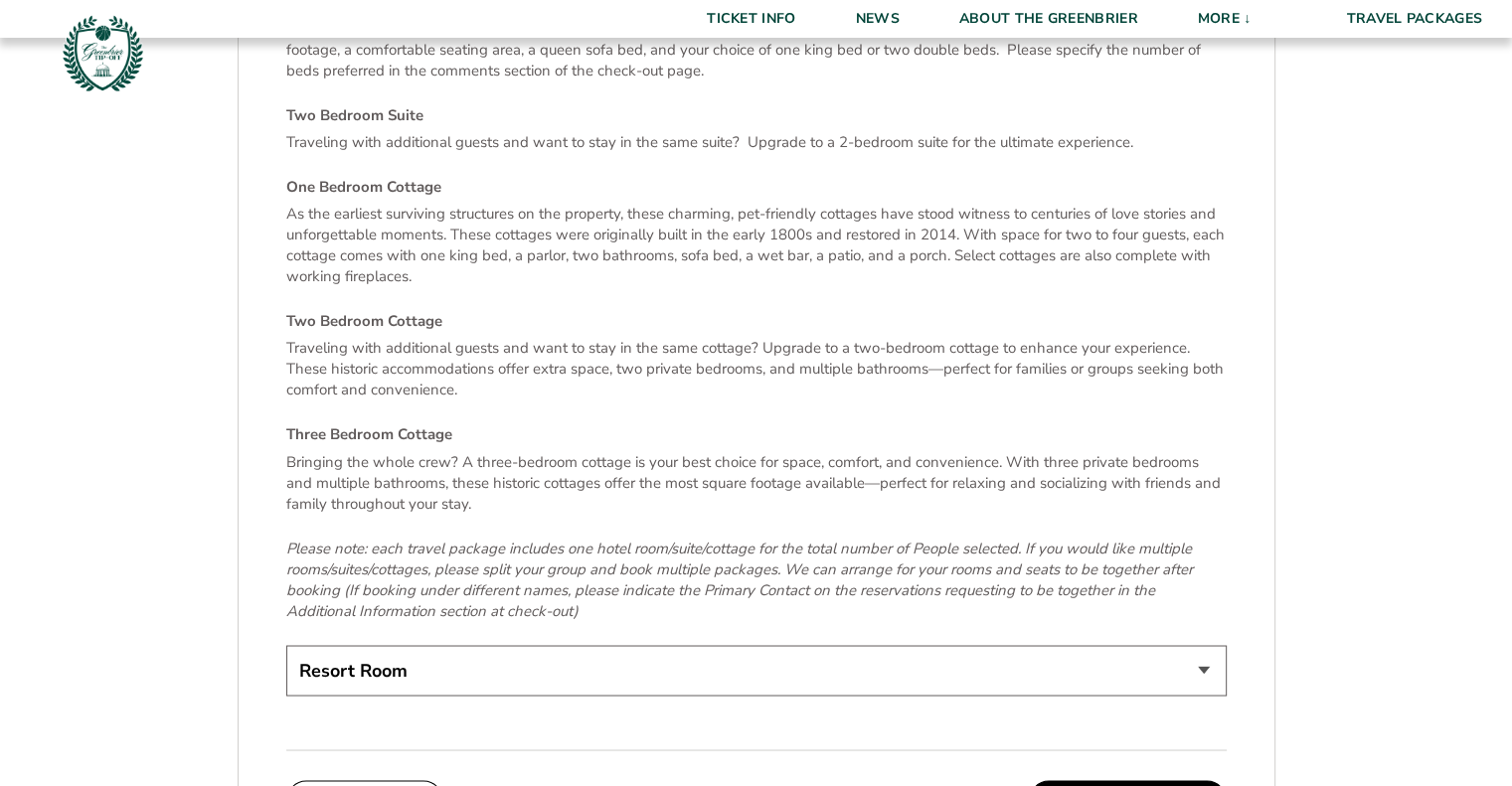 scroll, scrollTop: 3451, scrollLeft: 0, axis: vertical 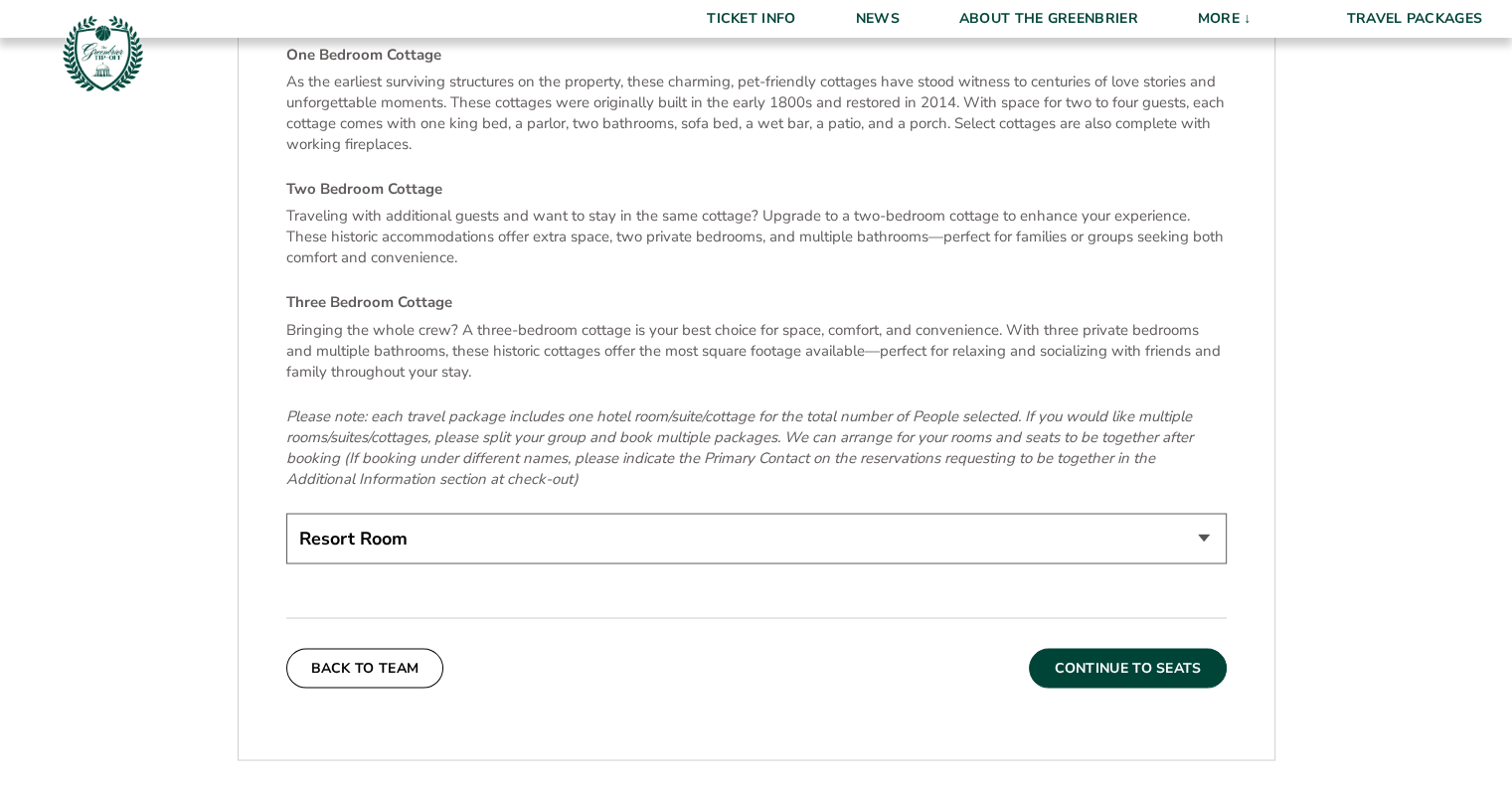click on "Continue To Seats" at bounding box center [1127, 668] 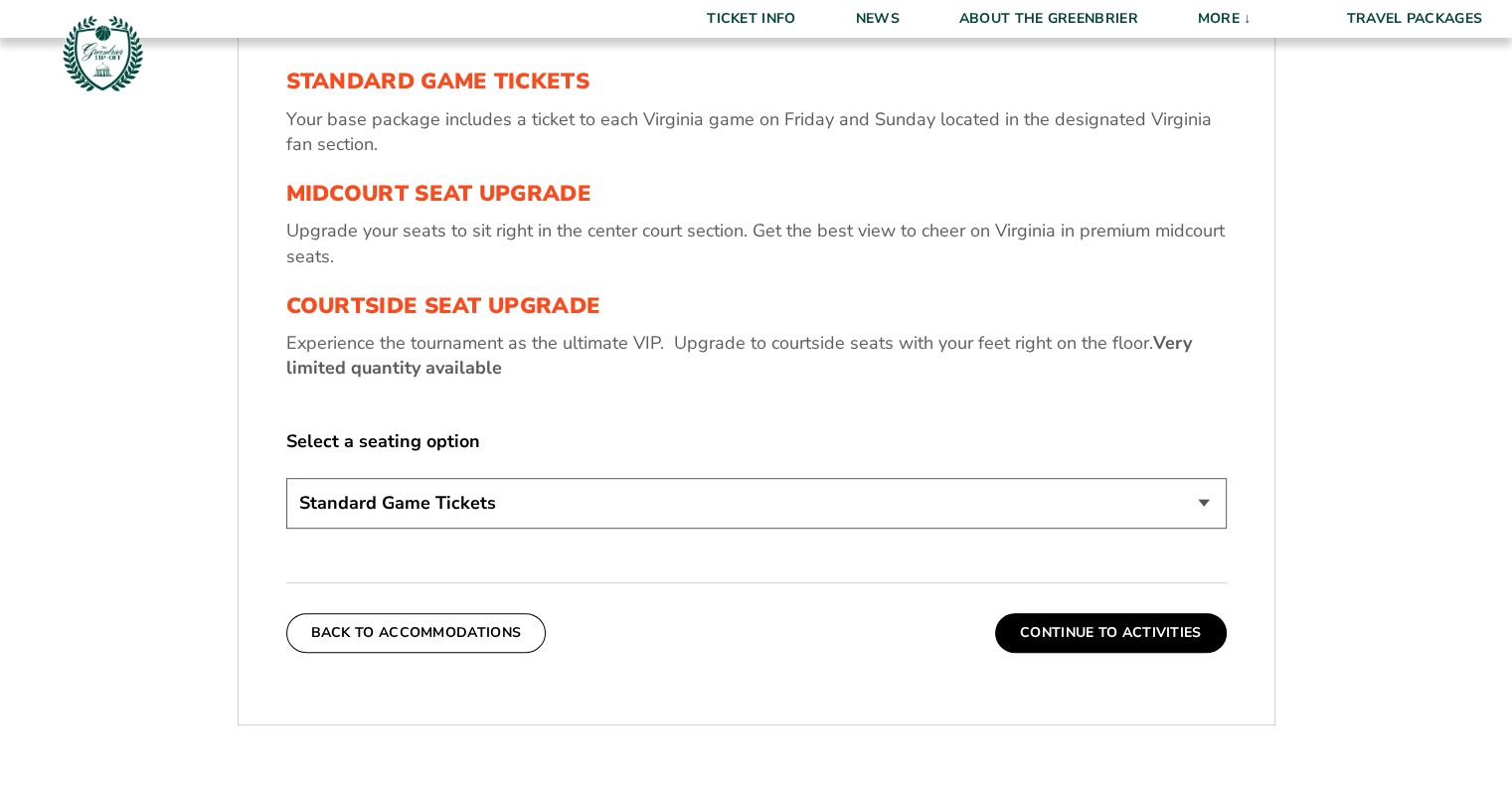 scroll, scrollTop: 768, scrollLeft: 0, axis: vertical 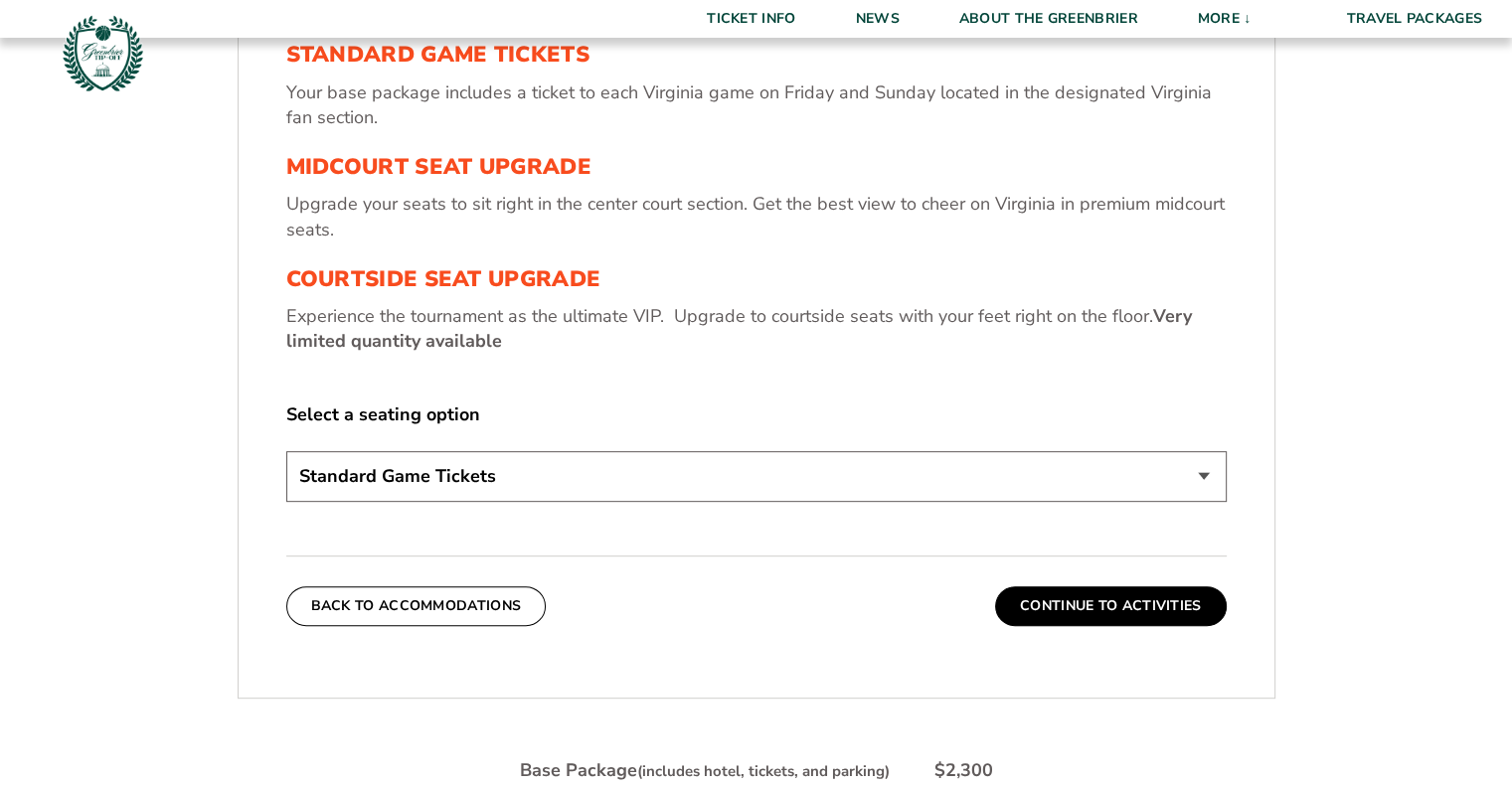 click on "Standard Game Tickets
Midcourt Seat Upgrade (+$130 per person)
Courtside Seat Upgrade (+$590 per person)" at bounding box center [756, 476] 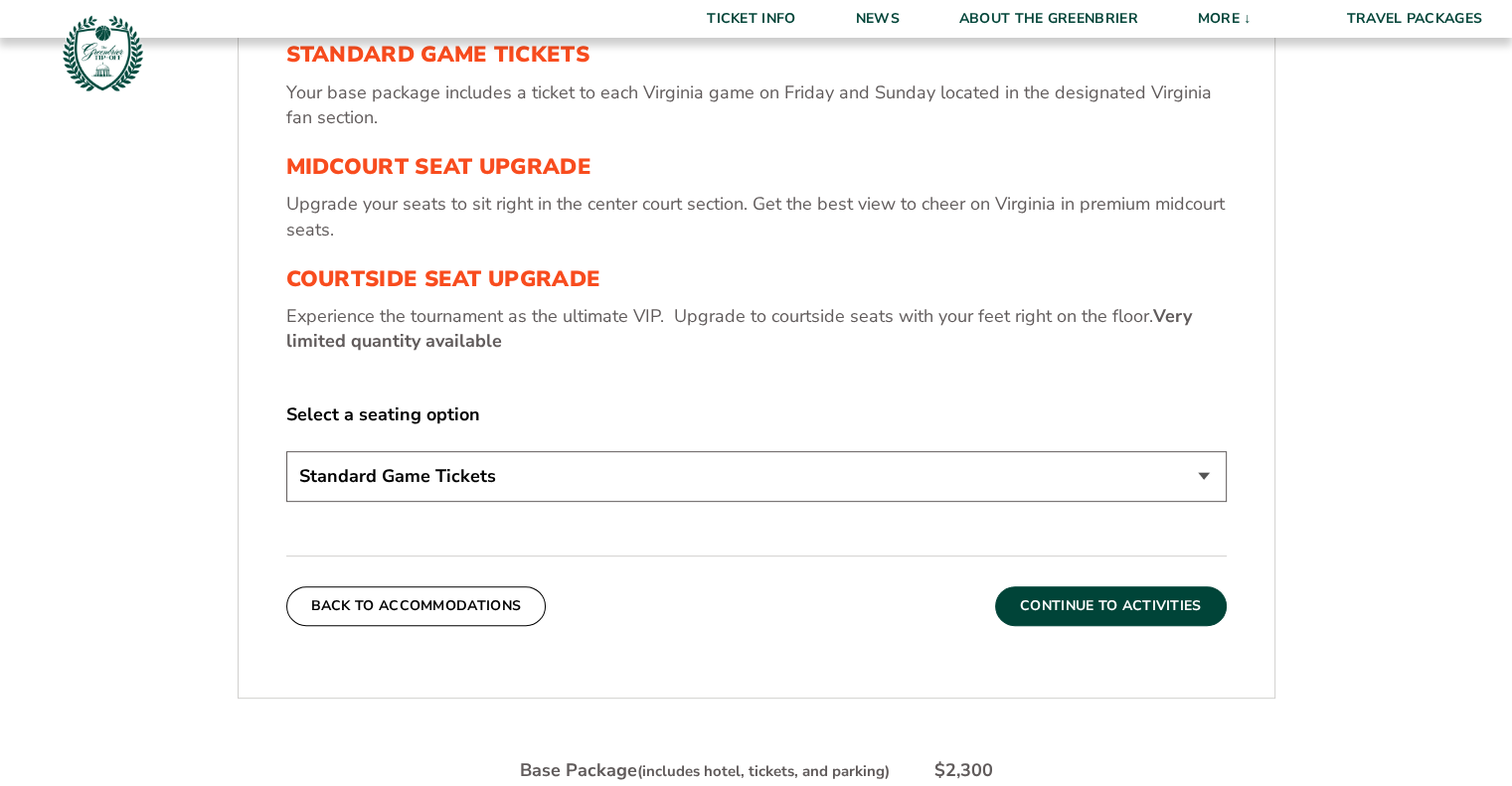 click on "Continue To Activities" at bounding box center [1110, 606] 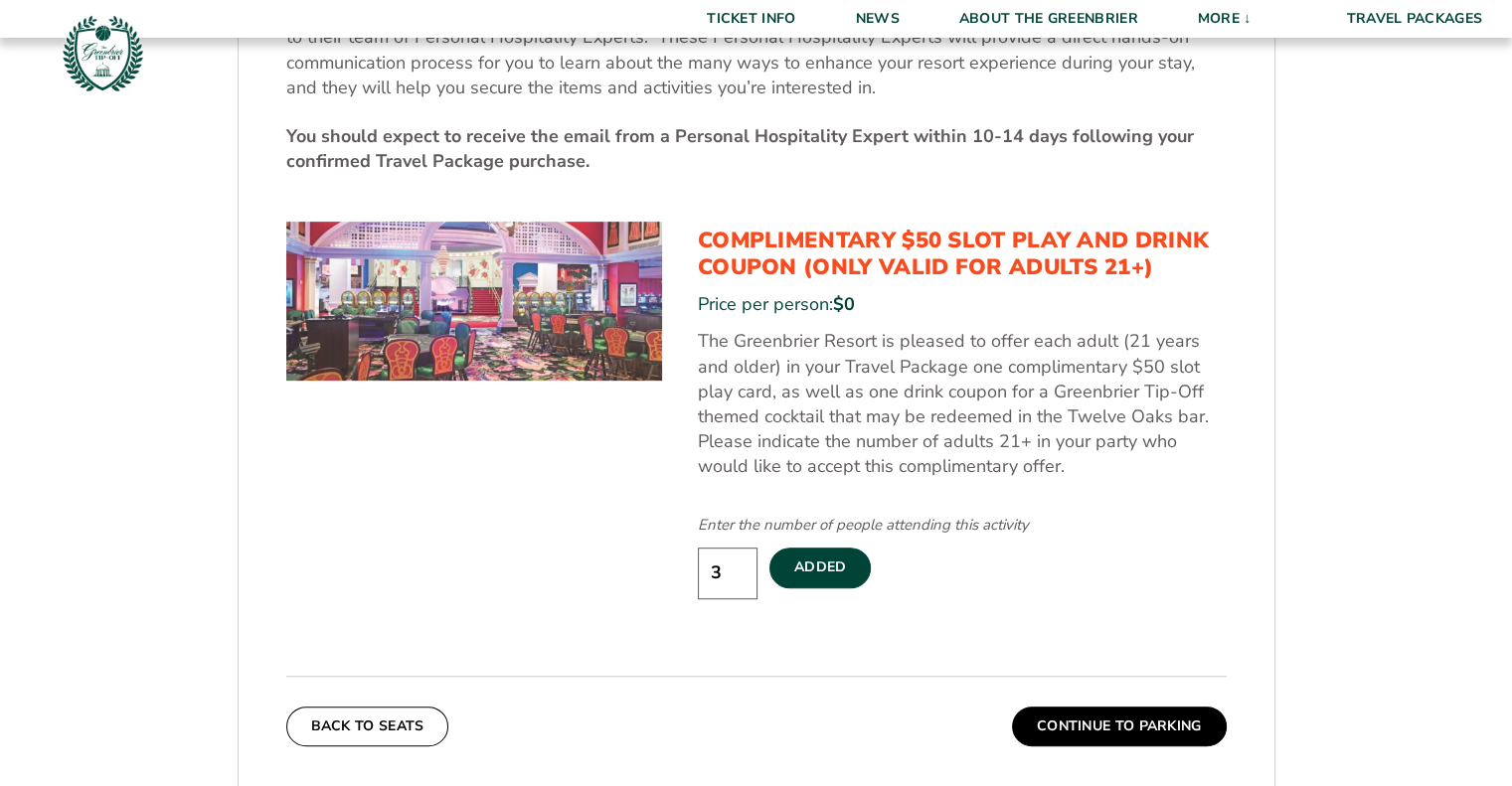 scroll, scrollTop: 967, scrollLeft: 0, axis: vertical 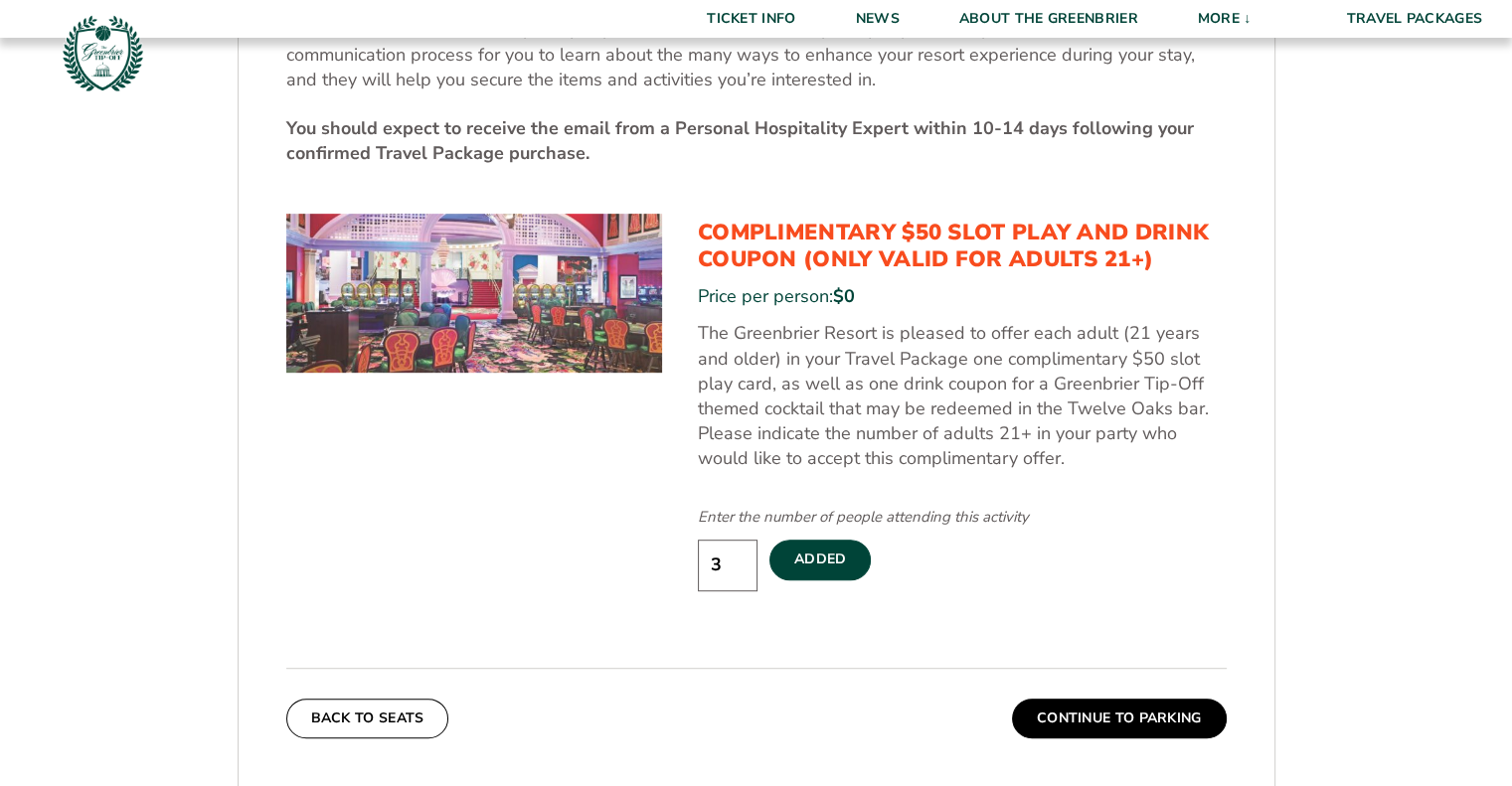 click on "3" at bounding box center [728, 564] 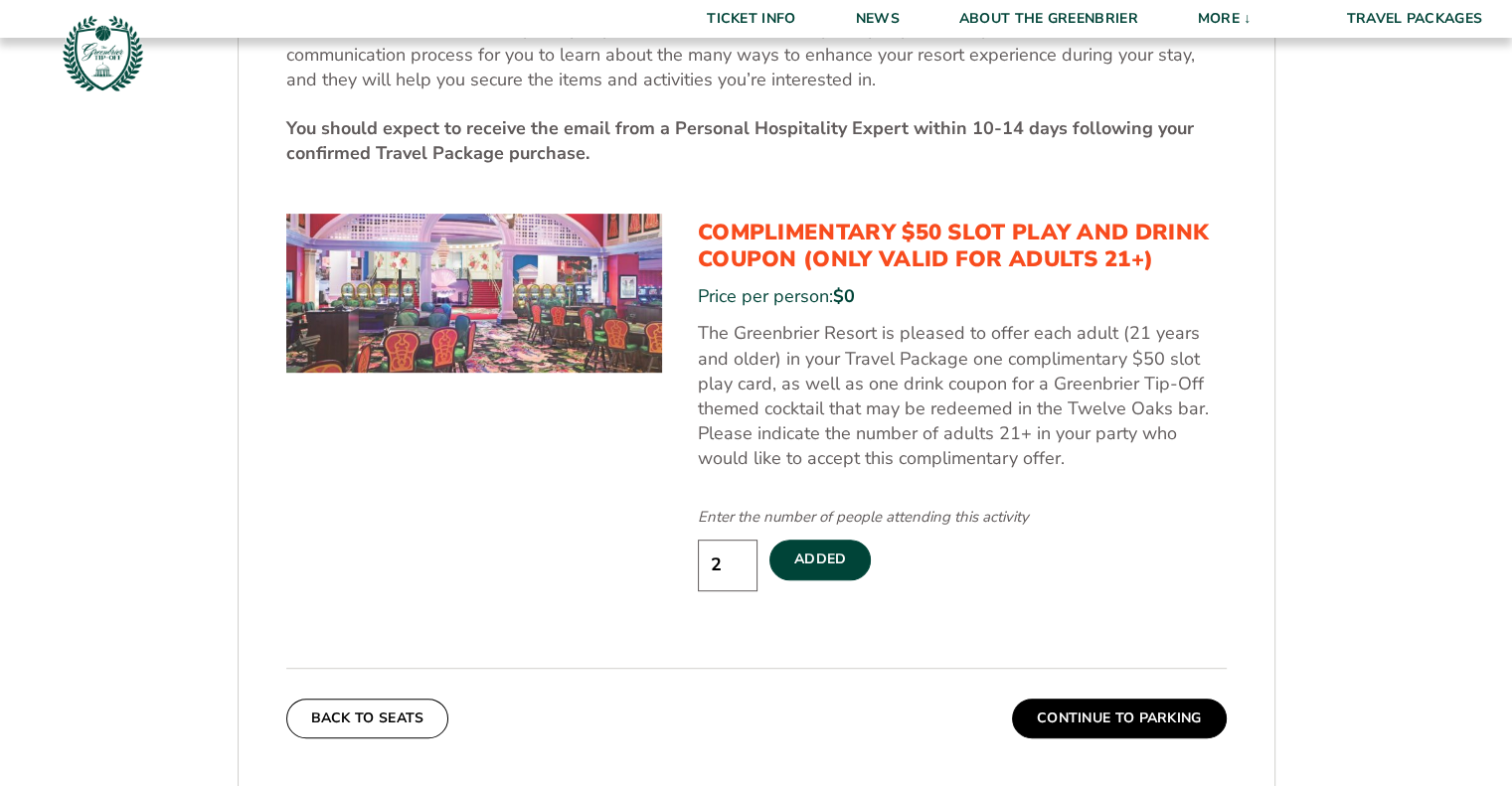 click on "2" at bounding box center (728, 564) 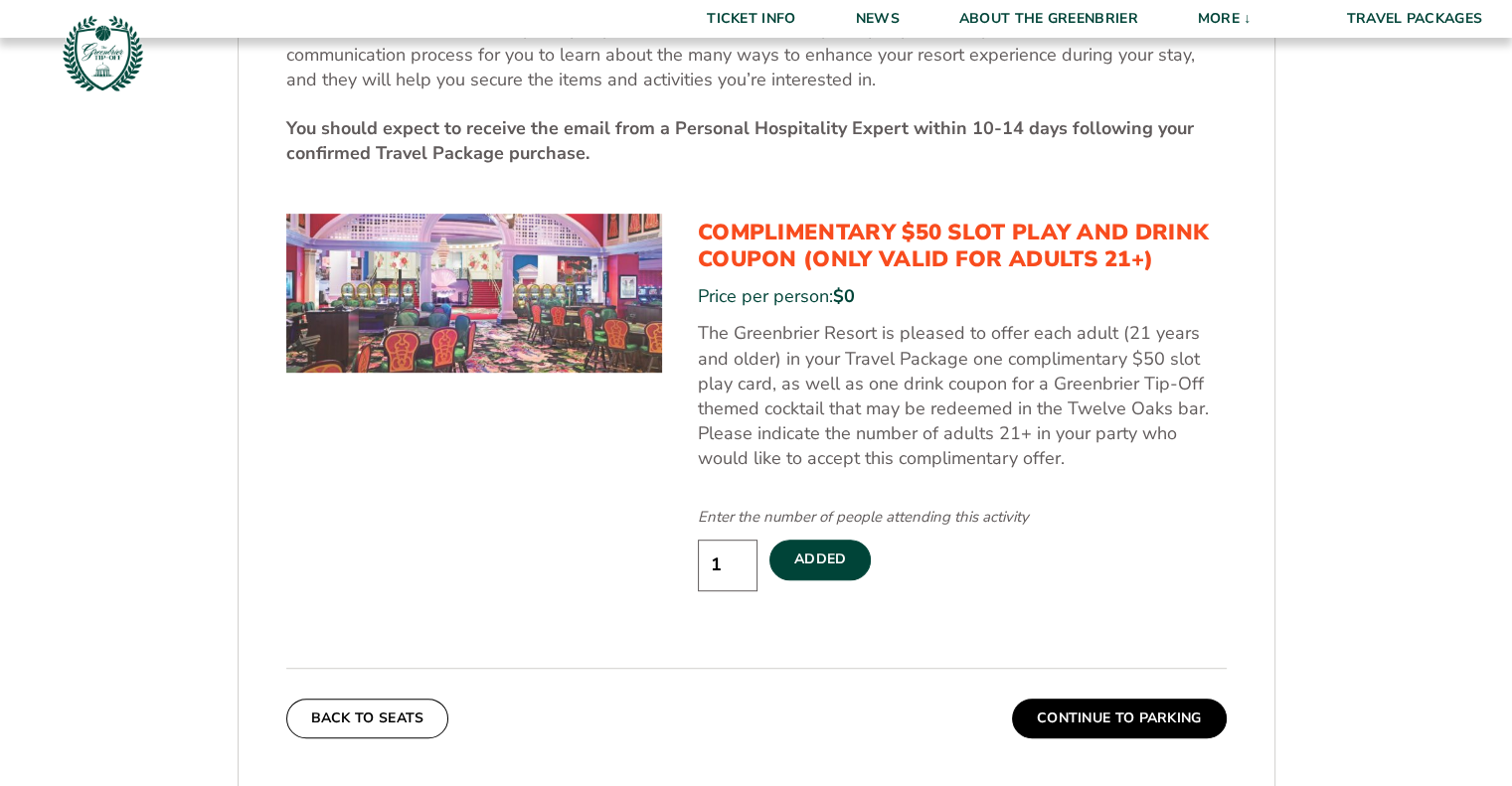 type on "1" 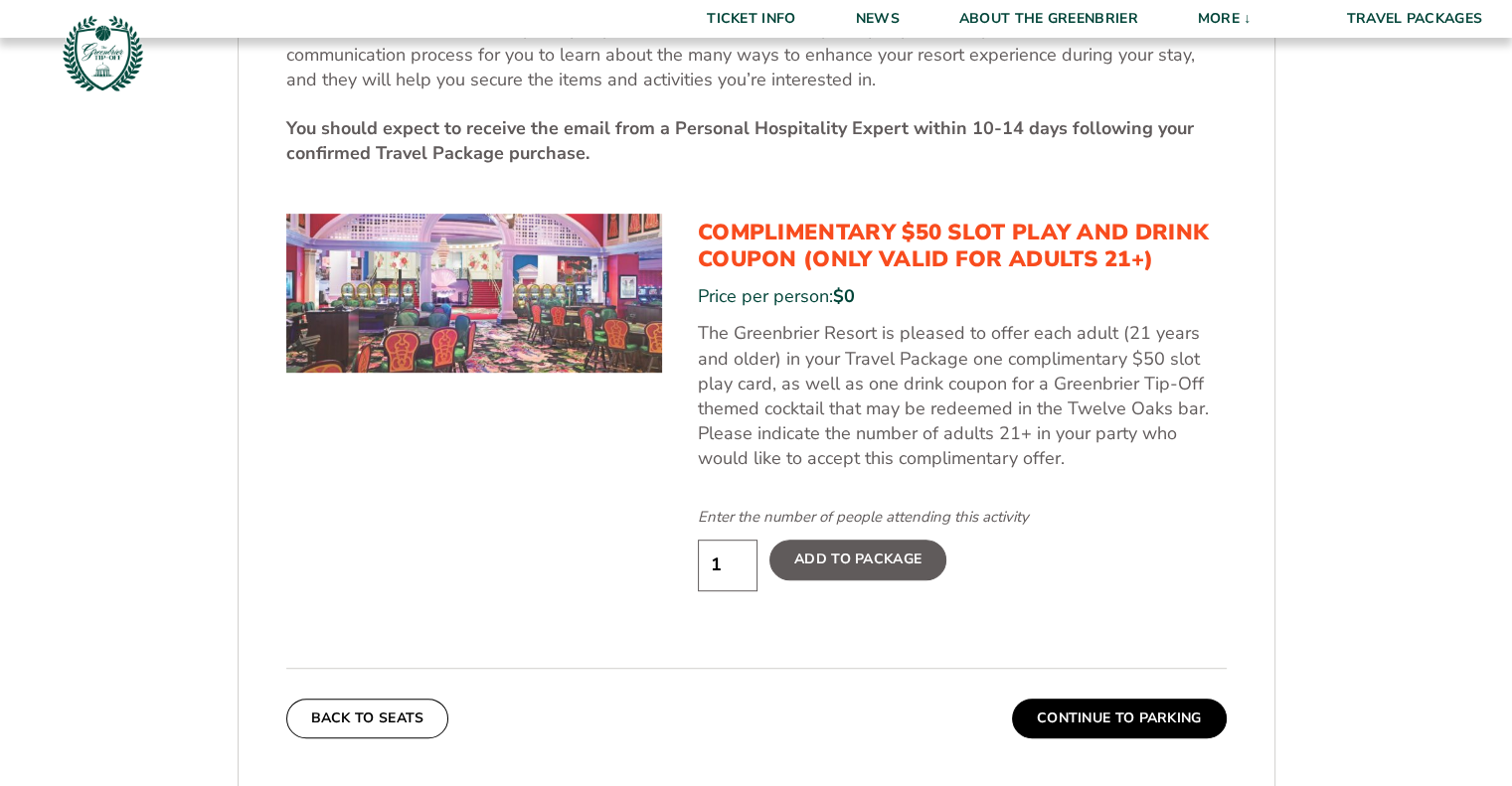 click on "Add To Package" at bounding box center (858, 559) 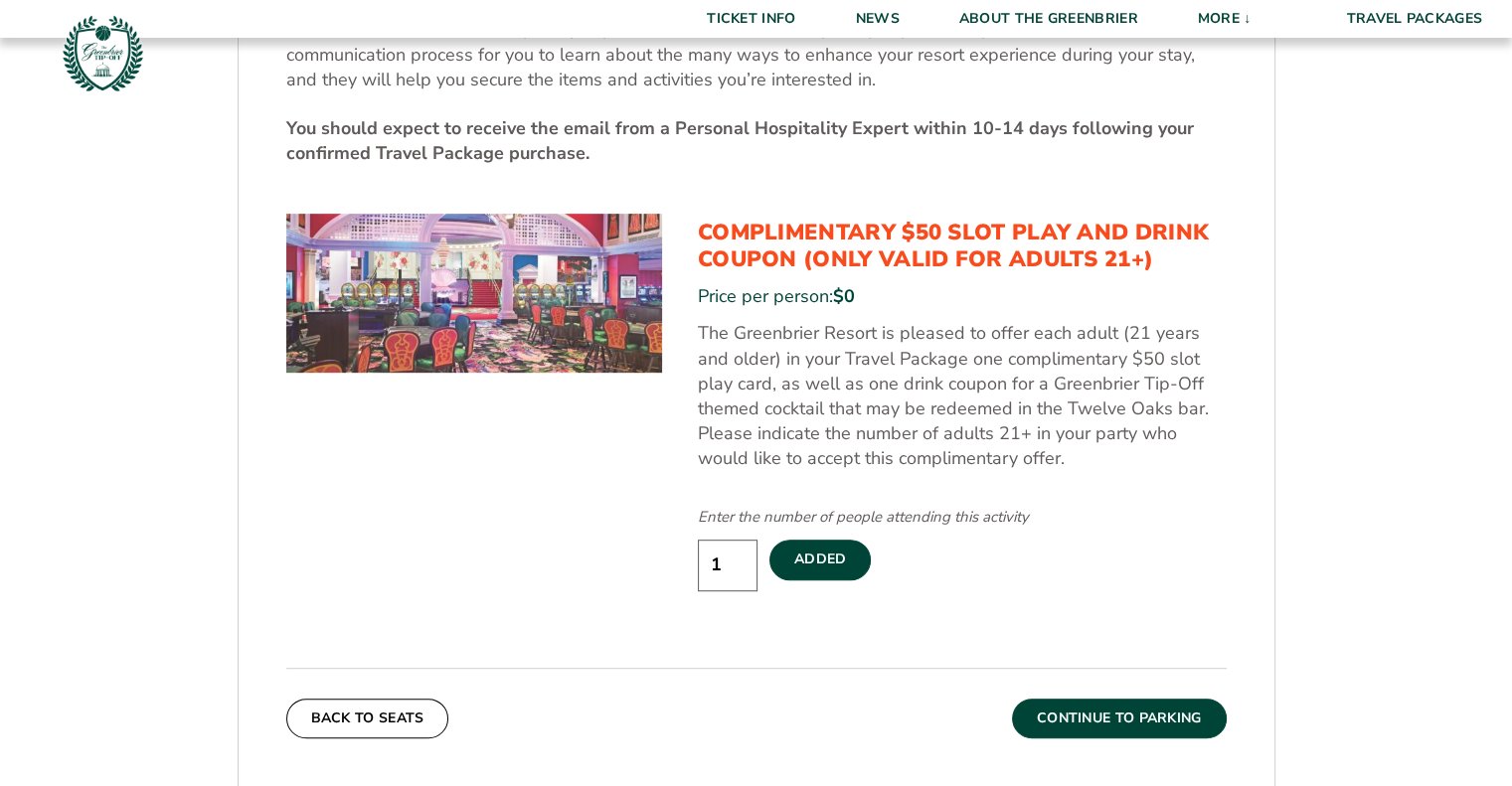 click on "Continue To Parking" at bounding box center (1119, 718) 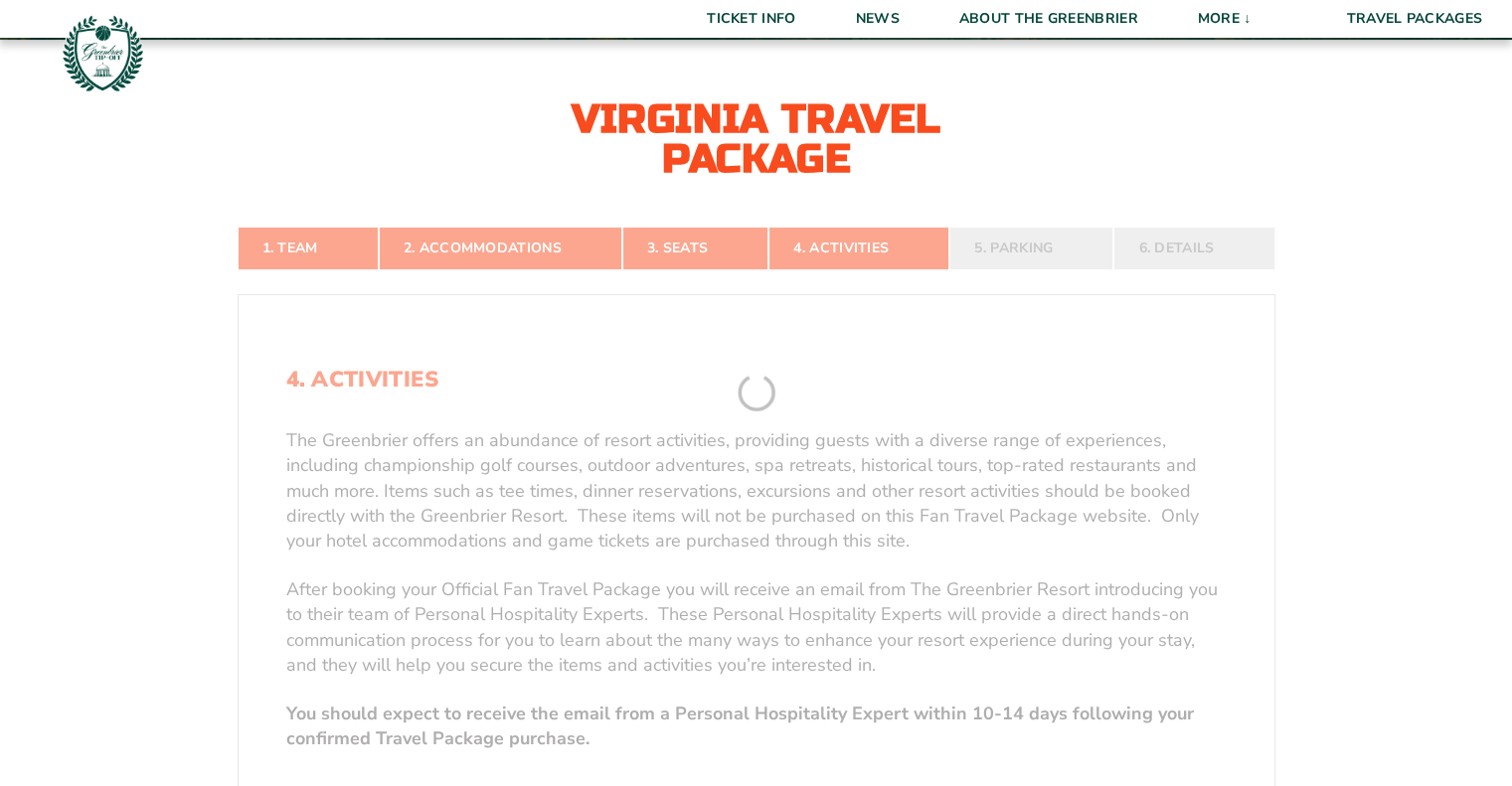 scroll, scrollTop: 371, scrollLeft: 0, axis: vertical 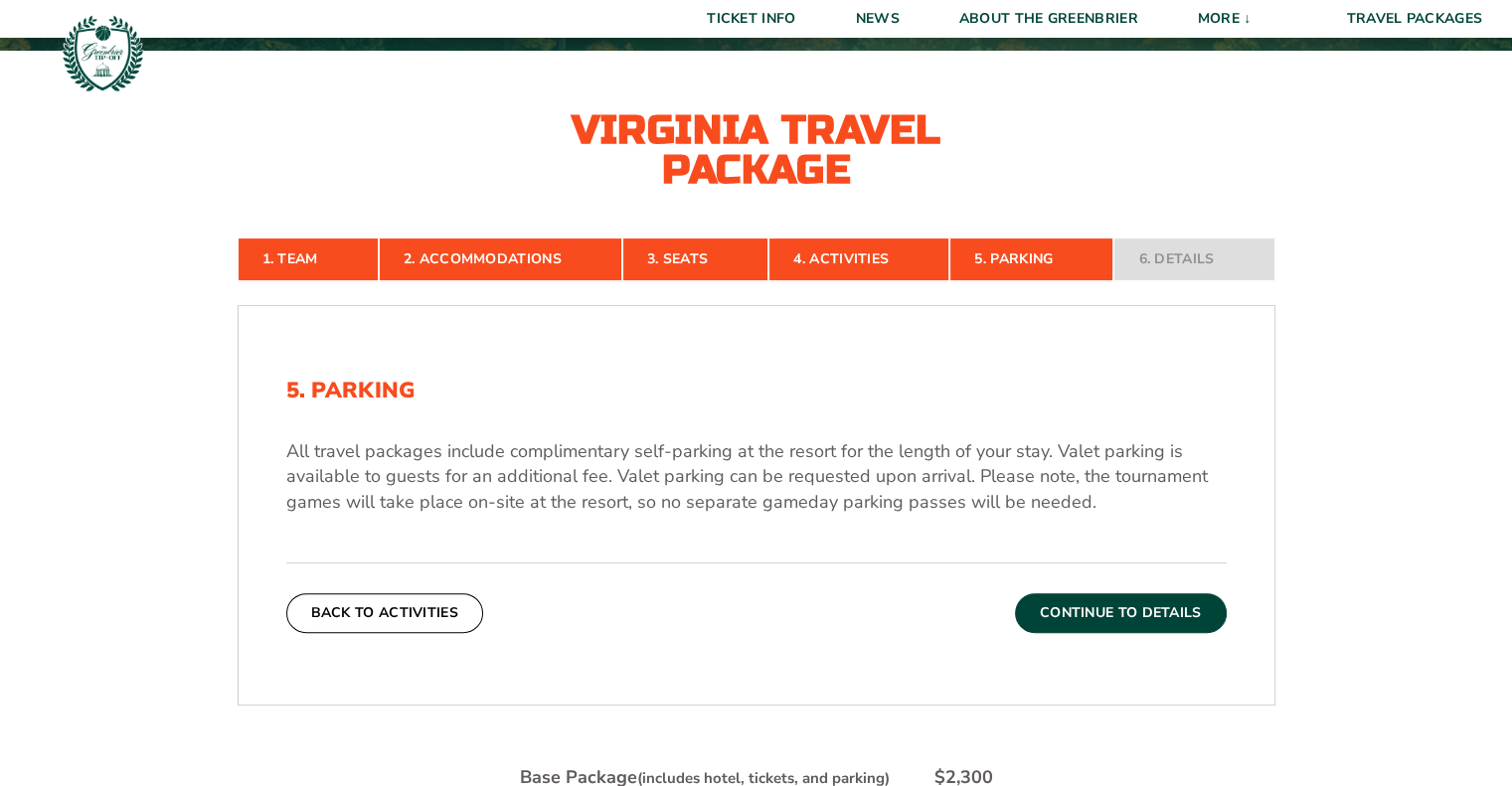 click on "Continue To Details" at bounding box center [1120, 613] 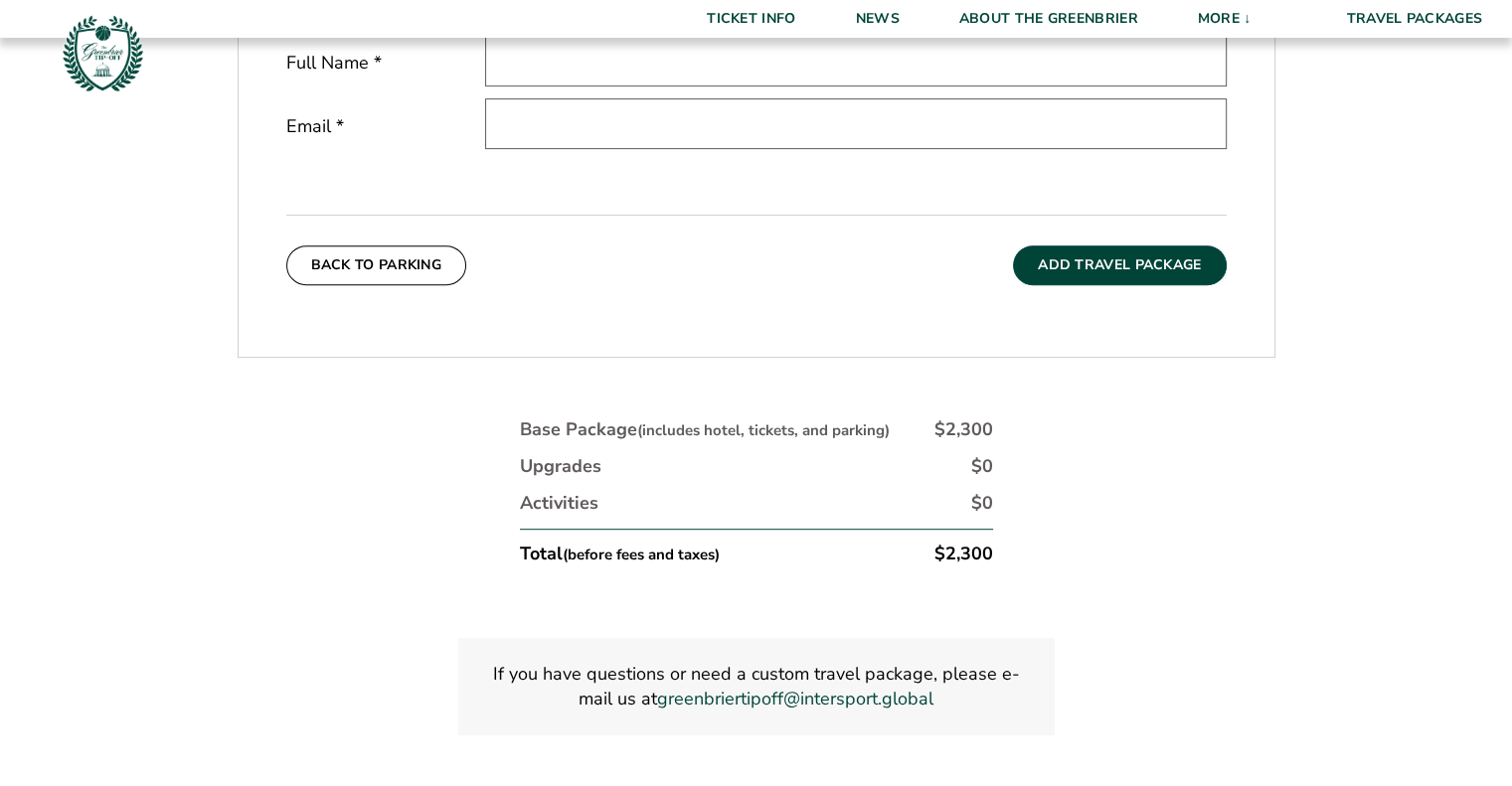 scroll, scrollTop: 669, scrollLeft: 0, axis: vertical 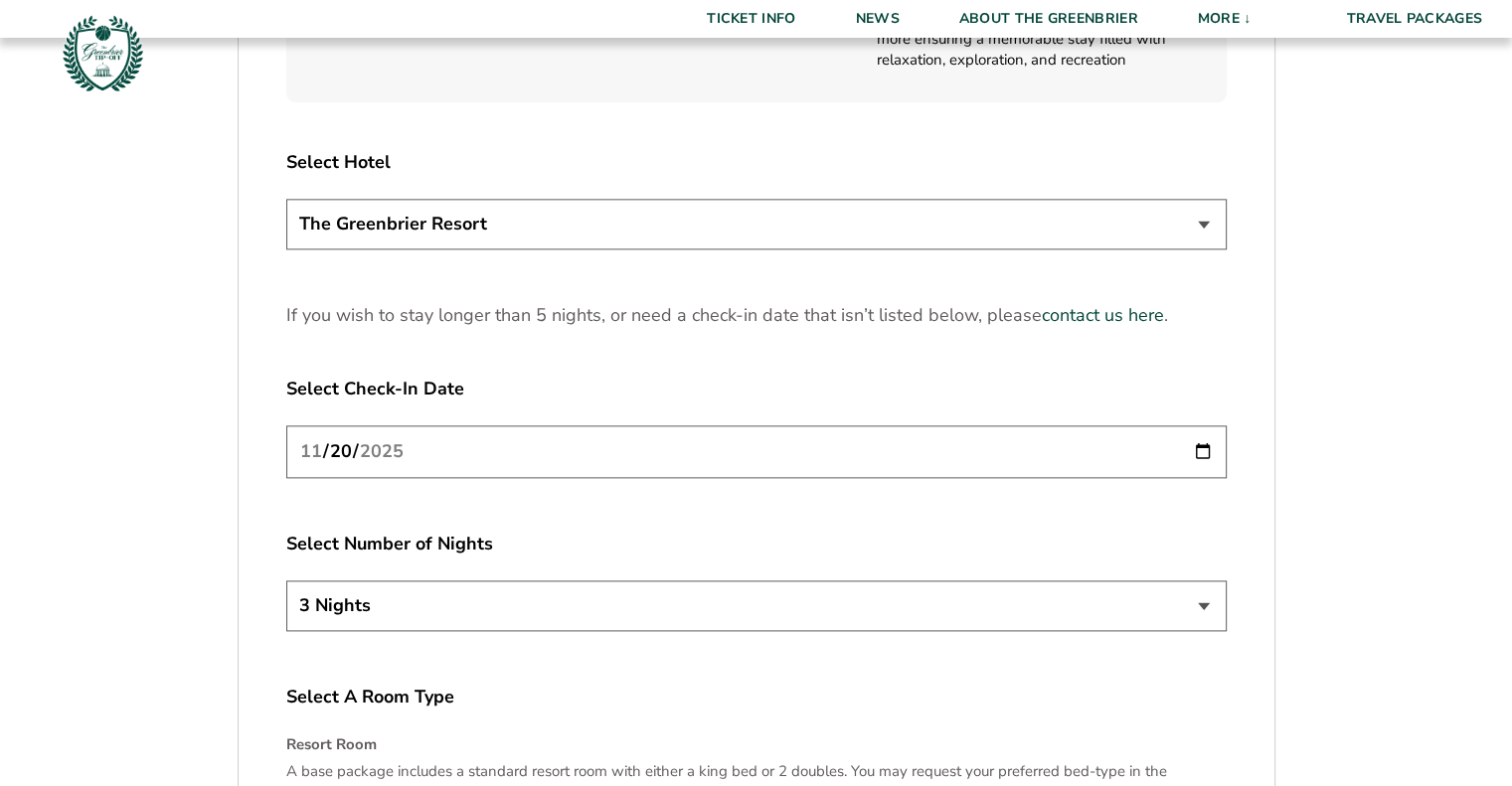 click on "3 Nights
4 Nights
5 Nights" at bounding box center (756, 605) 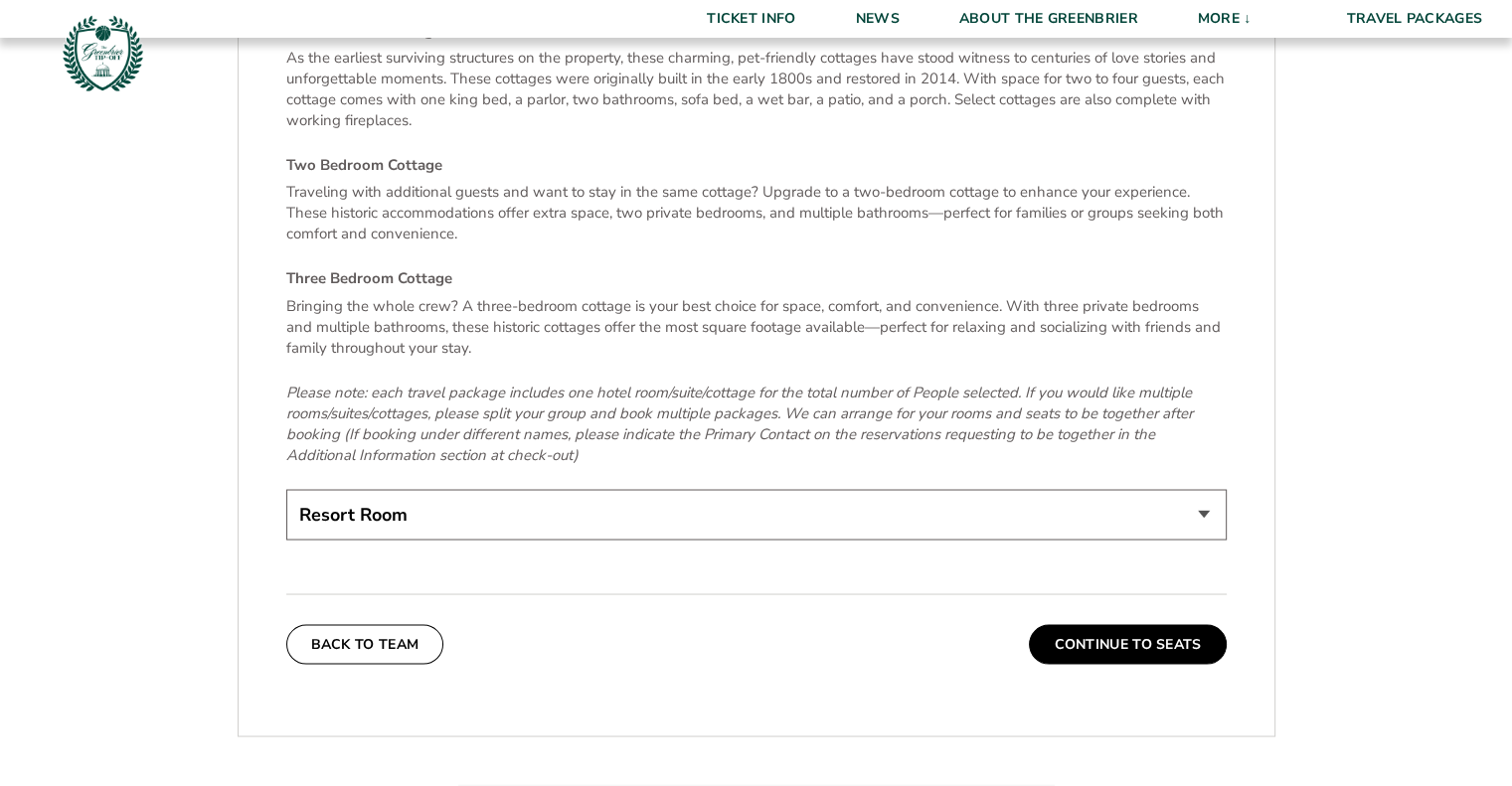 scroll, scrollTop: 3478, scrollLeft: 0, axis: vertical 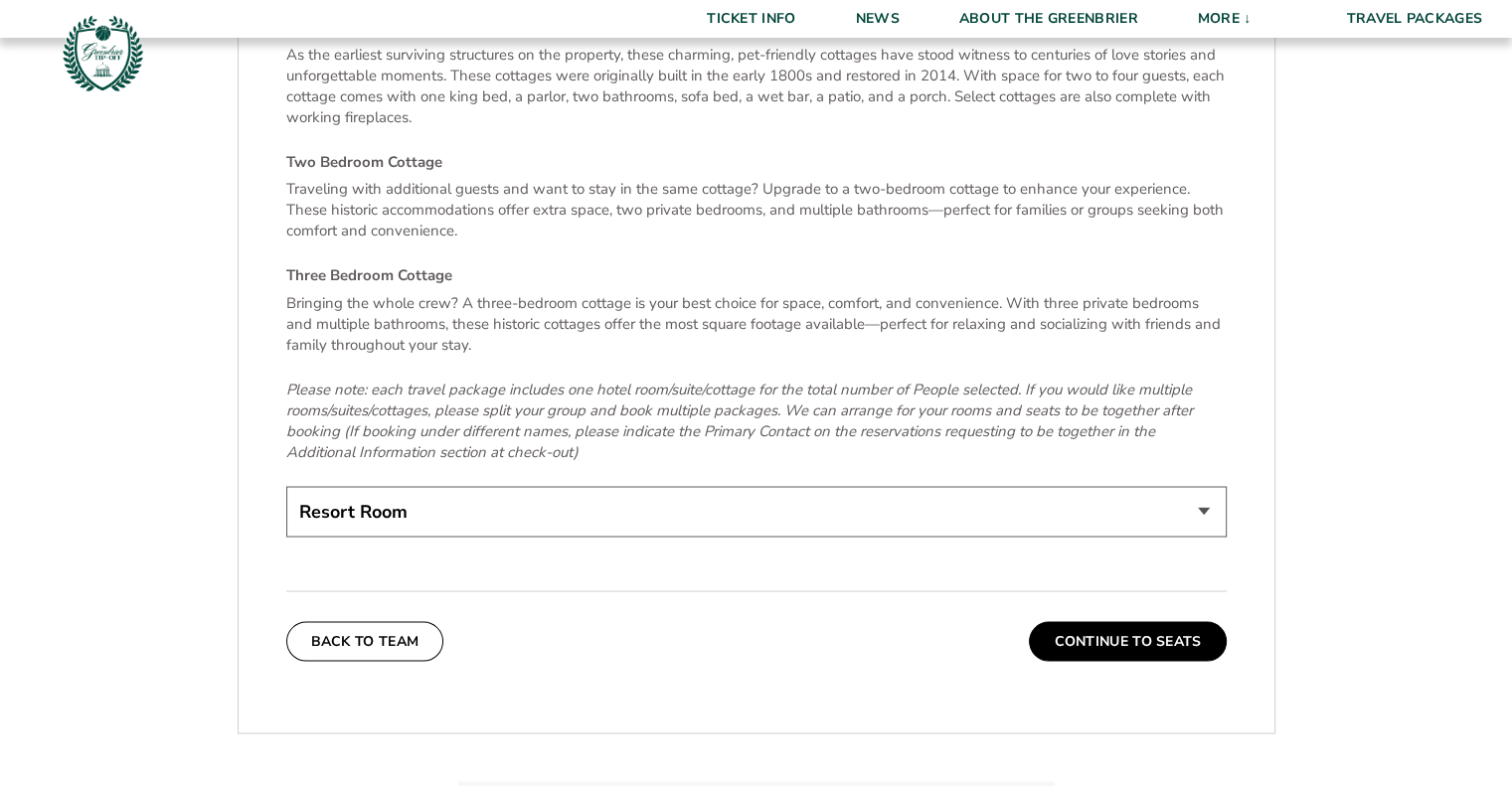 click on "Resort Room  One Bedroom Suite (+$200 per night) Two Bedroom Suite (+$475 per night) One Bedroom Cottage (+$275 per night) Two Bedroom Cottage (+$875 per night) Three Bedroom Cottage (+$1475 per night)" at bounding box center (756, 511) 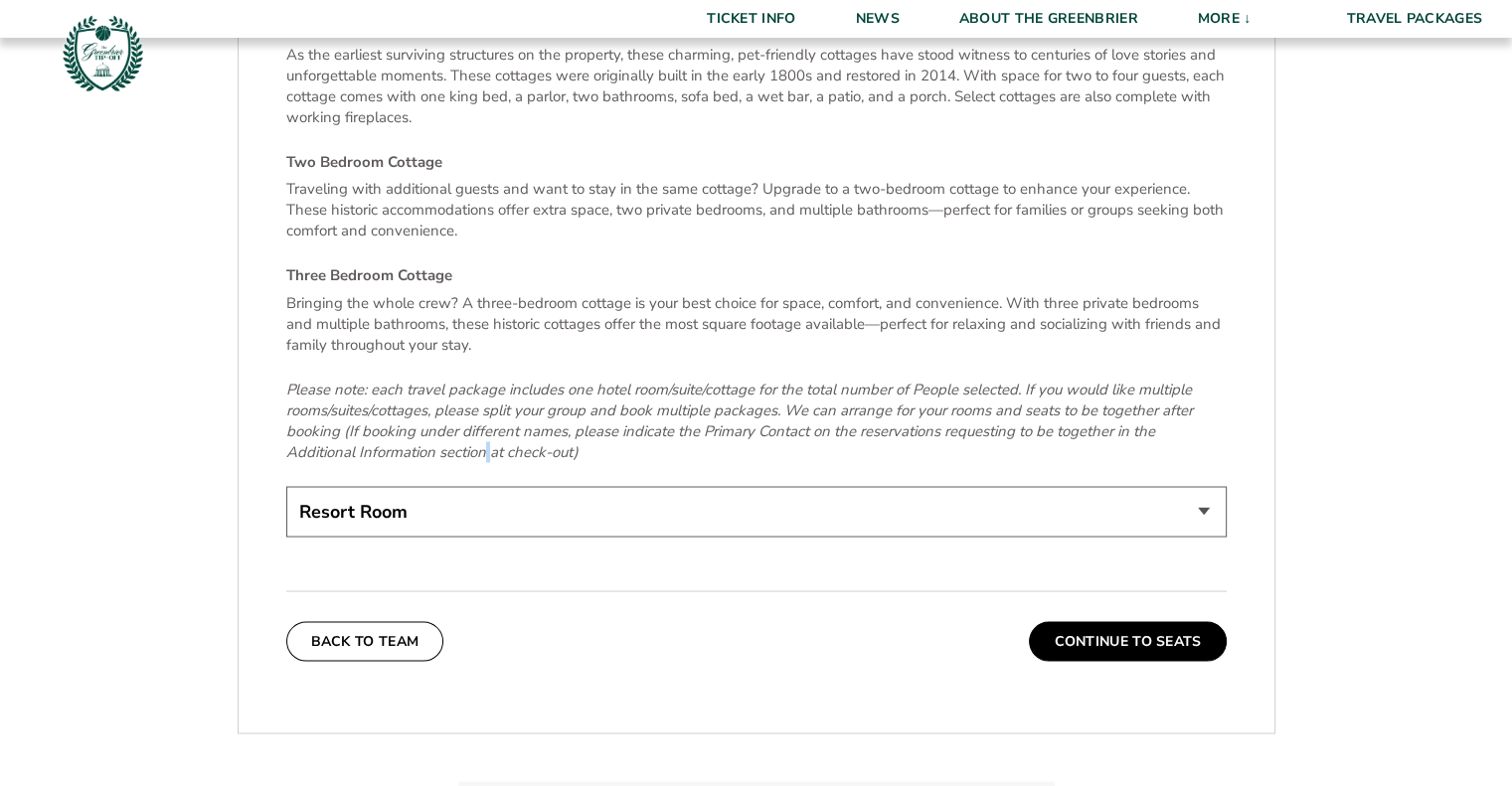 click on "Please note: each travel package includes one hotel room/suite/cottage for the total number of People selected. If you would like multiple rooms/suites/cottages, please split your group and book multiple packages. We can arrange for your rooms and seats to be together after booking (If booking under different names, please indicate the Primary Contact on the reservations requesting to be together in the Additional Information section at check-out)" at bounding box center [740, 419] 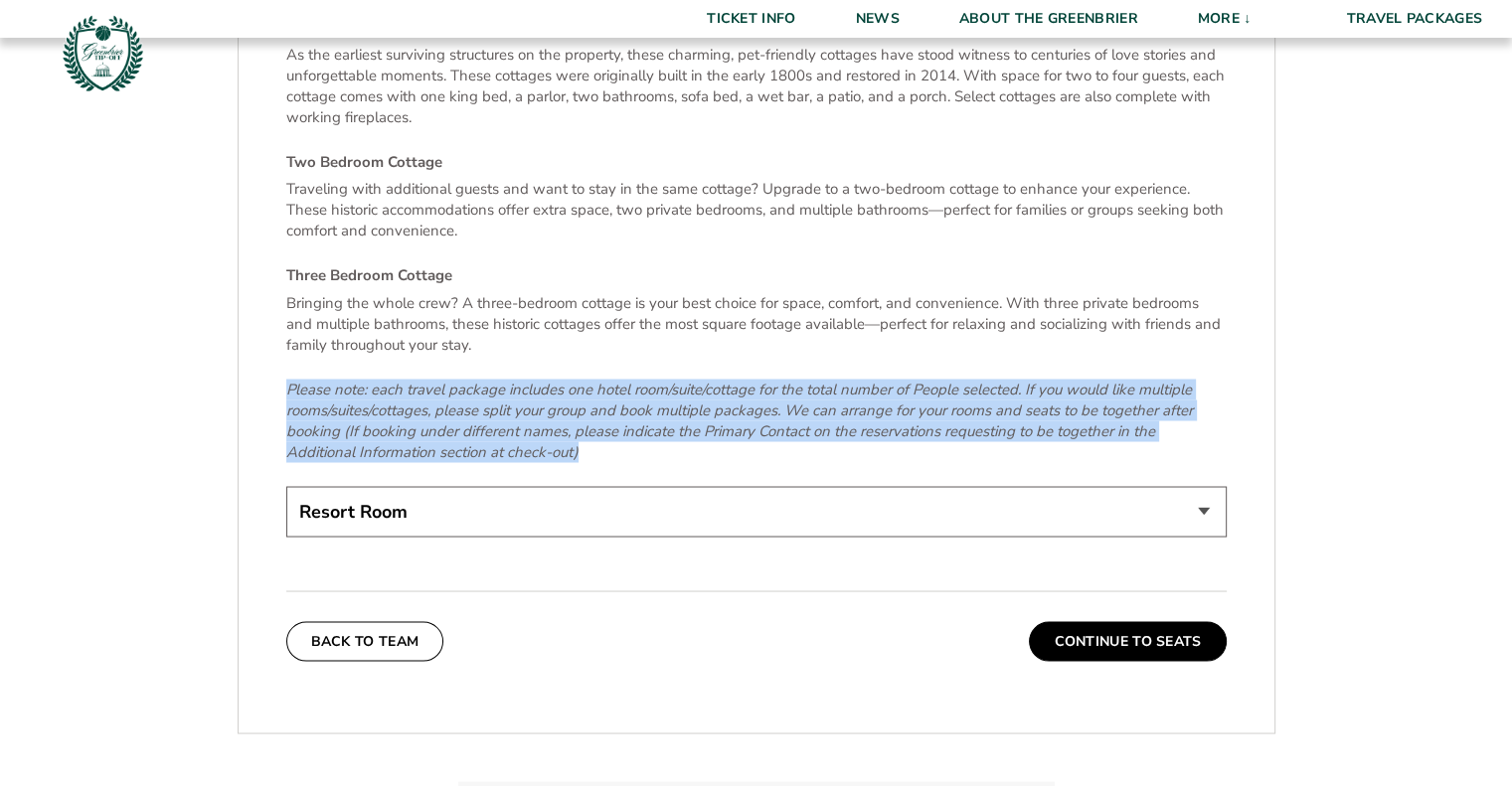 click on "Please note: each travel package includes one hotel room/suite/cottage for the total number of People selected. If you would like multiple rooms/suites/cottages, please split your group and book multiple packages. We can arrange for your rooms and seats to be together after booking (If booking under different names, please indicate the Primary Contact on the reservations requesting to be together in the Additional Information section at check-out)" at bounding box center (740, 419) 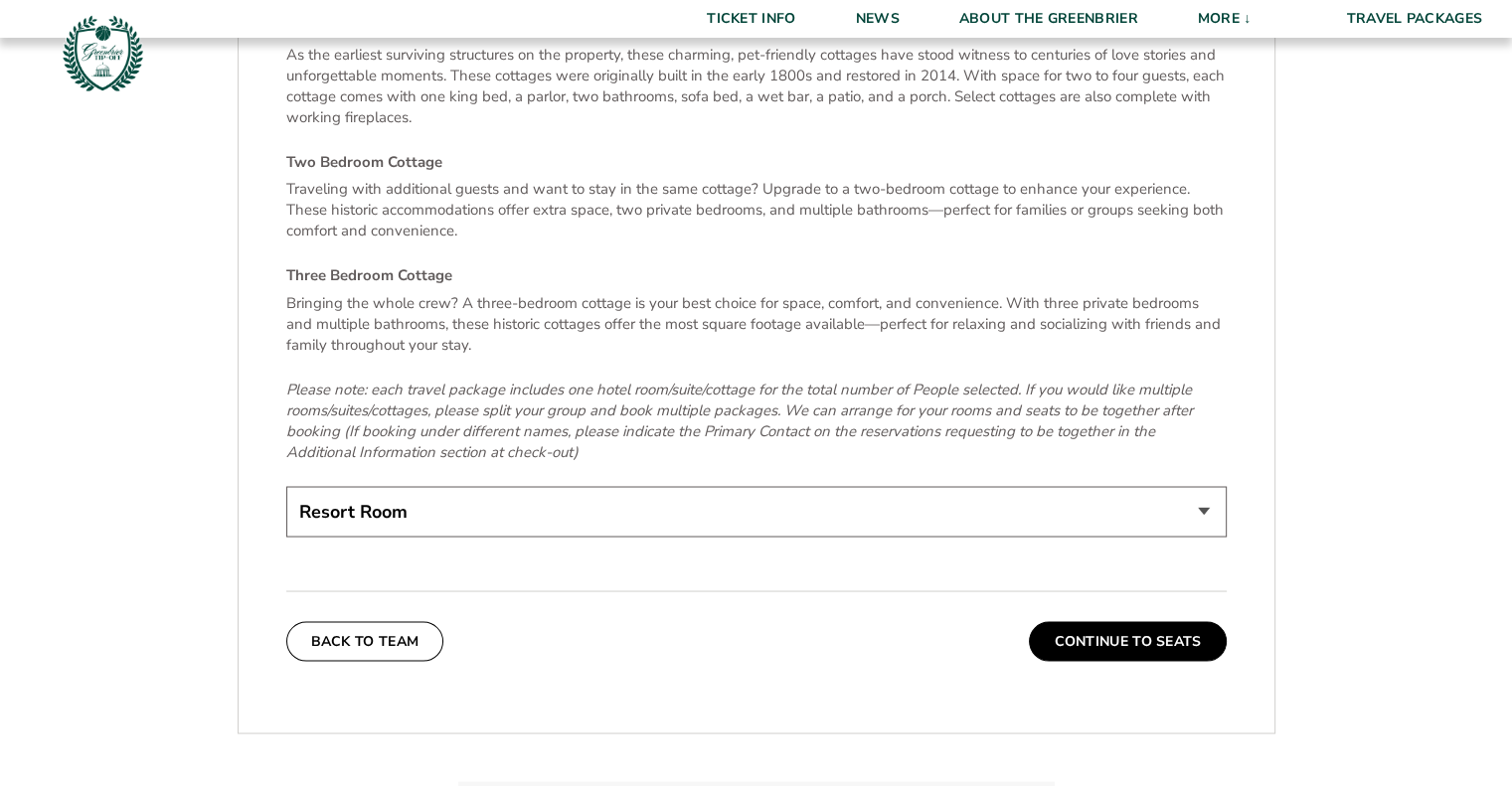 click on "Please note: each travel package includes one hotel room/suite/cottage for the total number of People selected. If you would like multiple rooms/suites/cottages, please split your group and book multiple packages. We can arrange for your rooms and seats to be together after booking (If booking under different names, please indicate the Primary Contact on the reservations requesting to be together in the Additional Information section at check-out)" at bounding box center (740, 419) 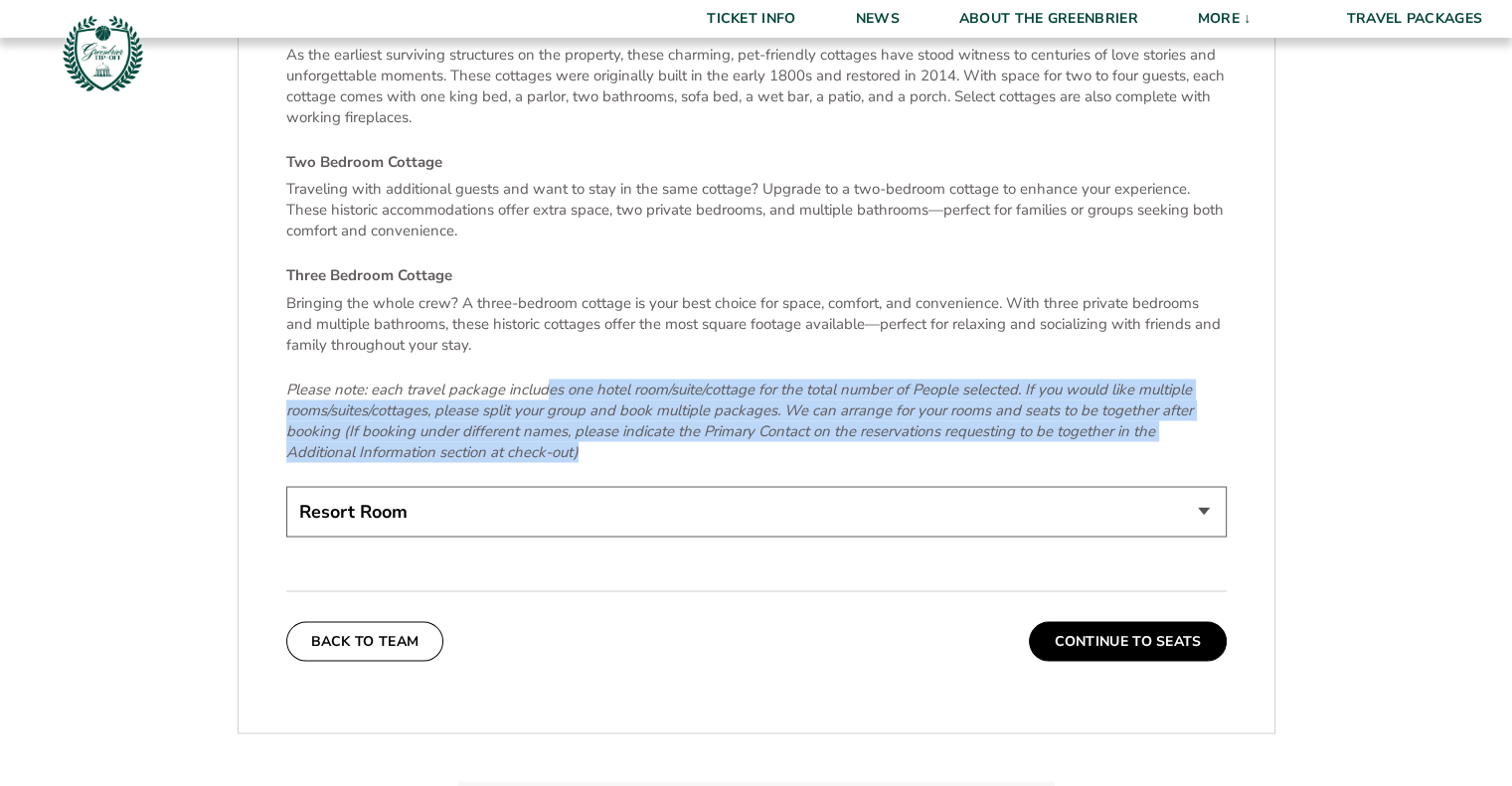 drag, startPoint x: 549, startPoint y: 389, endPoint x: 704, endPoint y: 440, distance: 163.17475 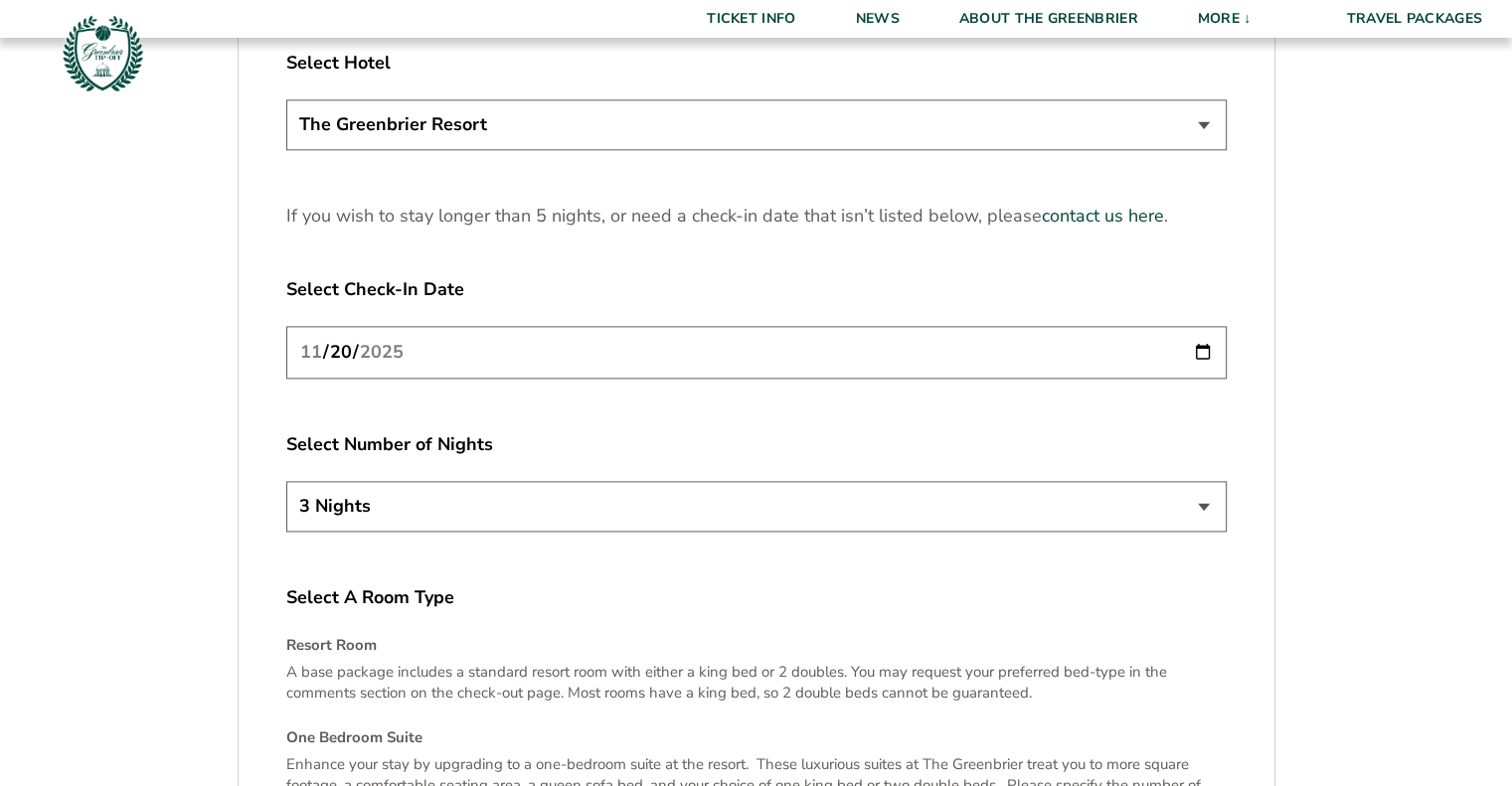 scroll, scrollTop: 2087, scrollLeft: 0, axis: vertical 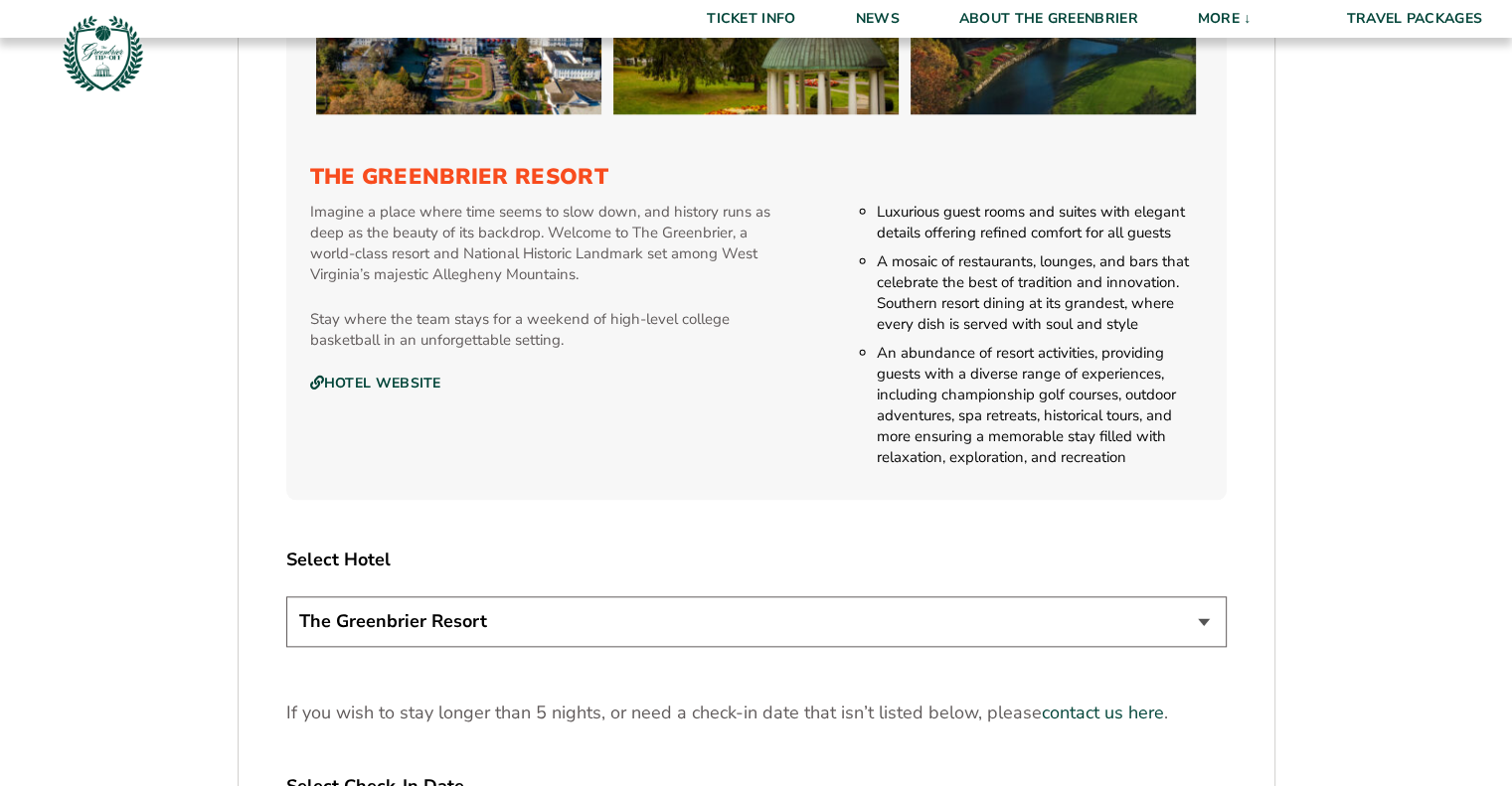drag, startPoint x: 358, startPoint y: 385, endPoint x: 551, endPoint y: 318, distance: 204.2988 